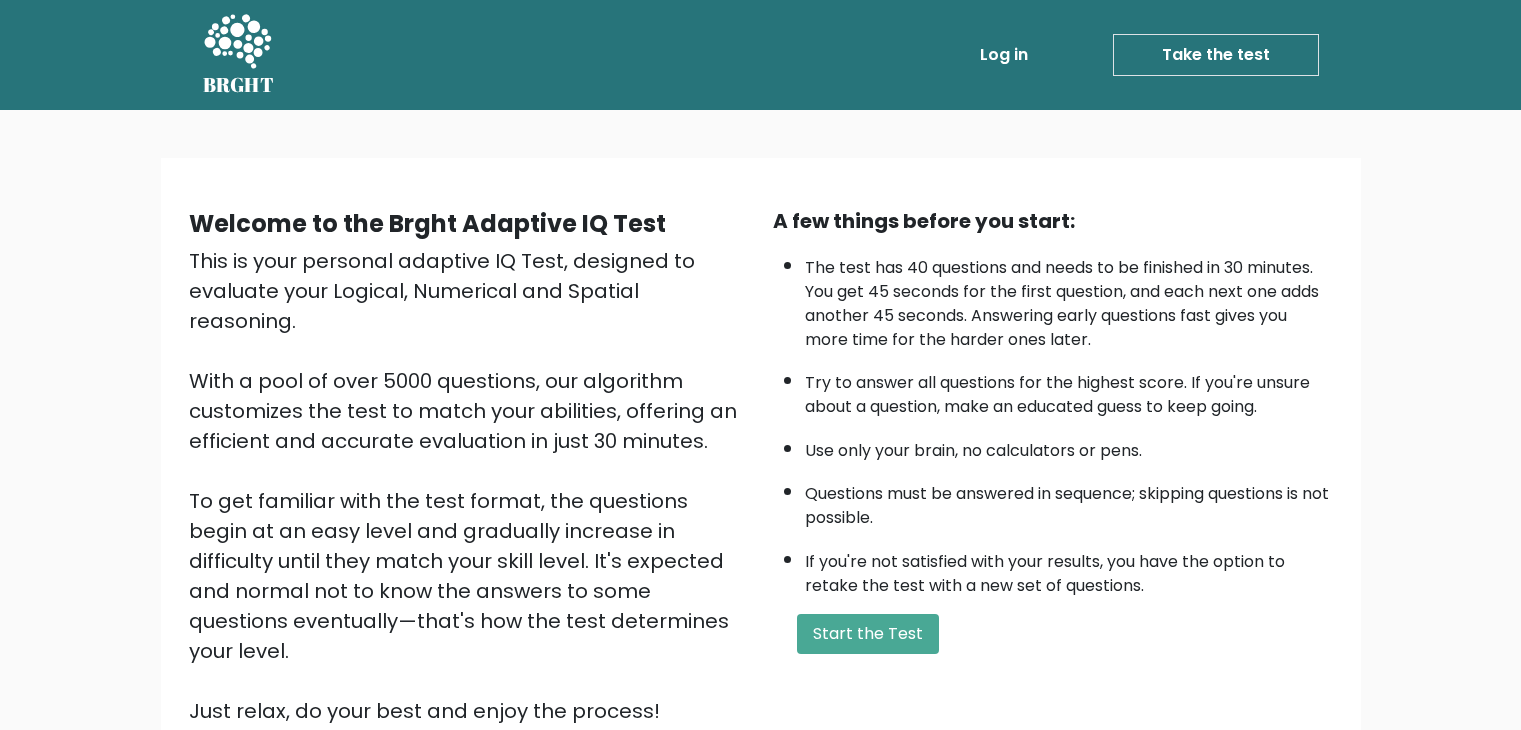 scroll, scrollTop: 0, scrollLeft: 0, axis: both 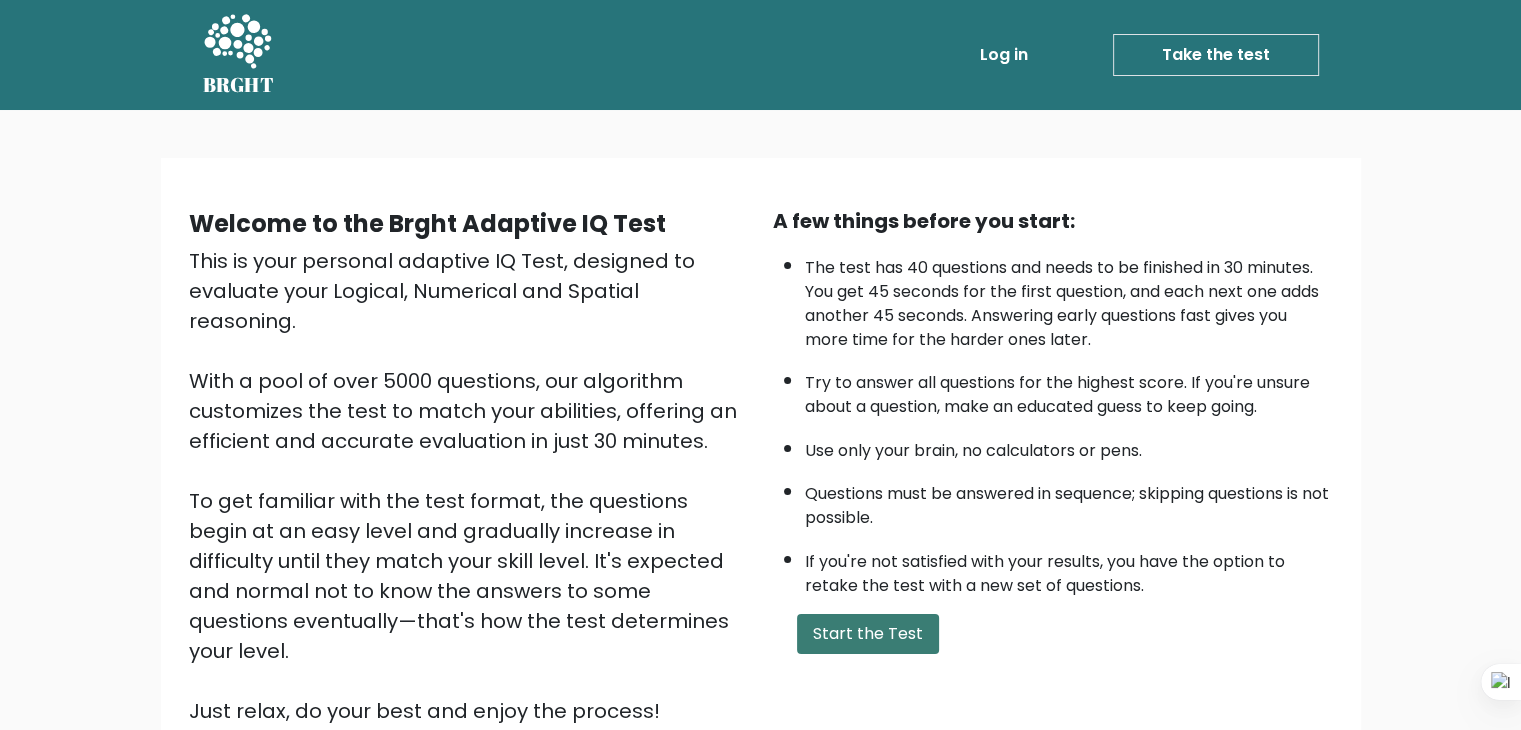 click on "Start the Test" at bounding box center [868, 634] 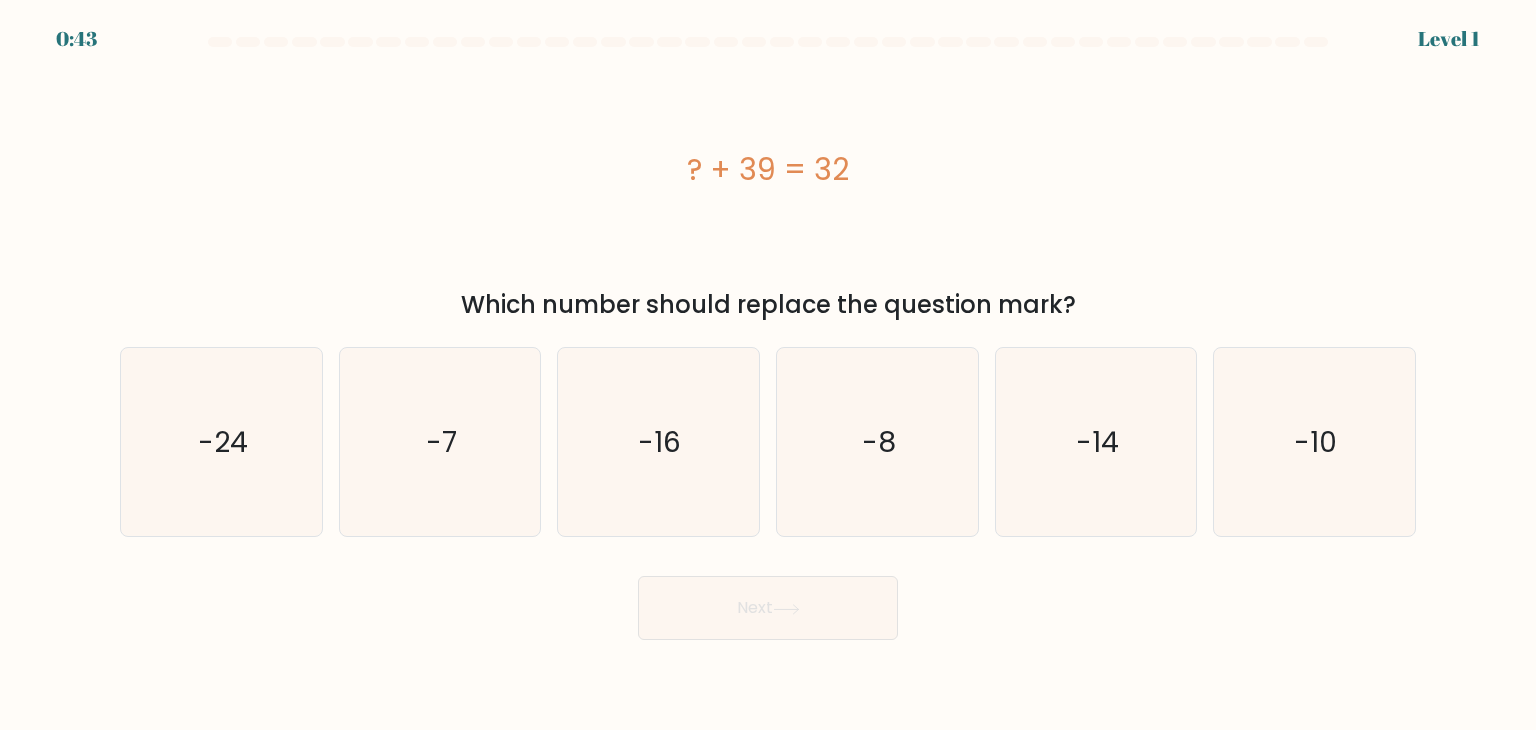 scroll, scrollTop: 0, scrollLeft: 0, axis: both 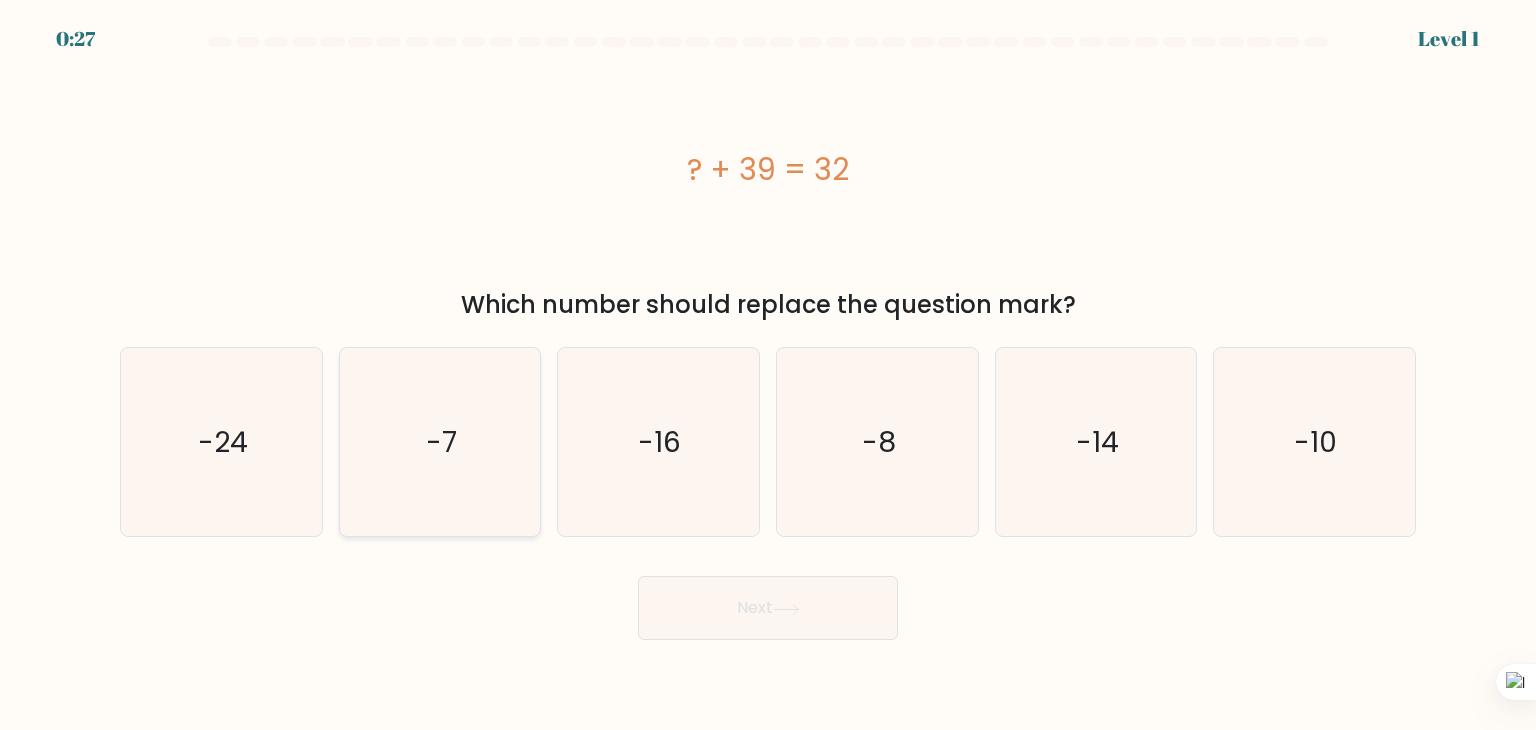 click on "-7" at bounding box center (440, 442) 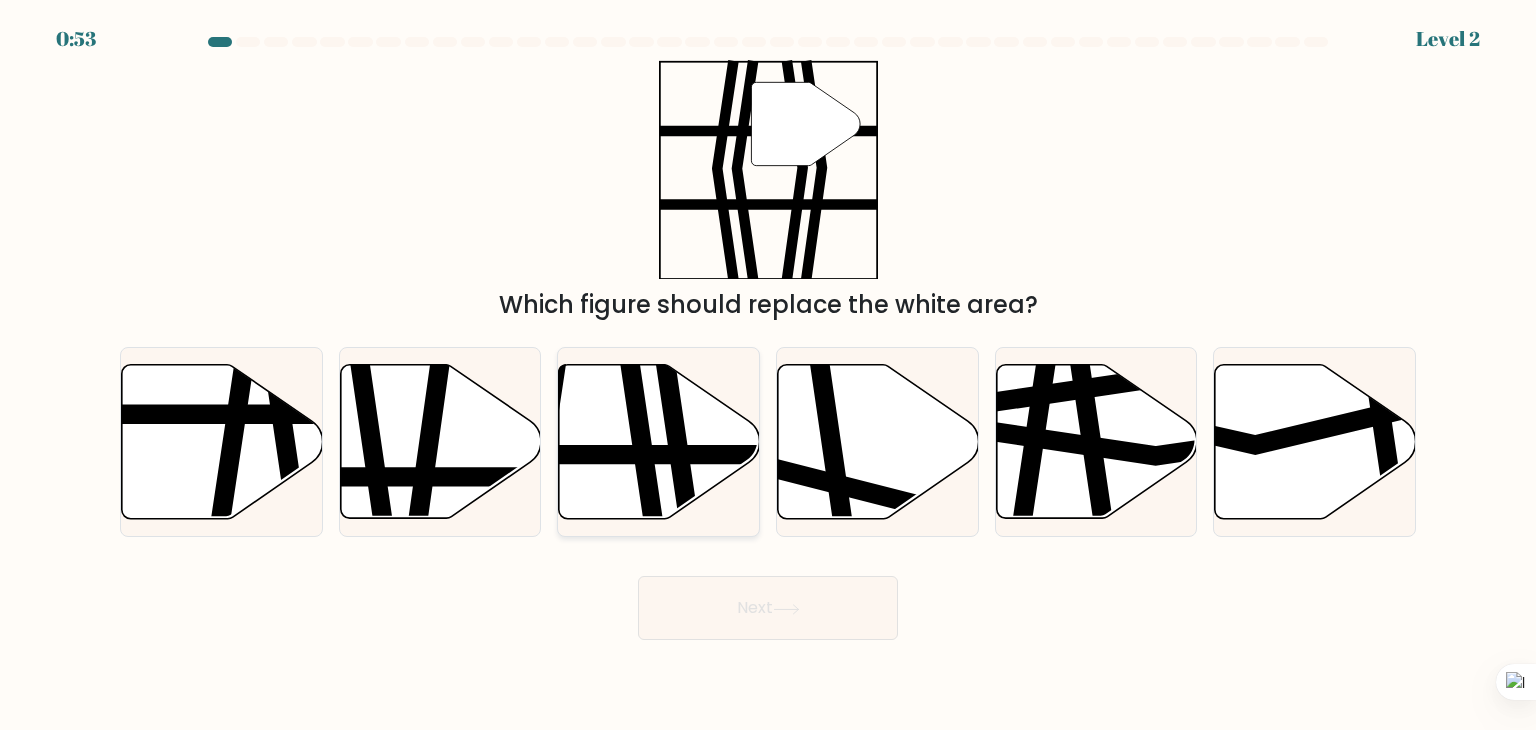 click at bounding box center (639, 527) 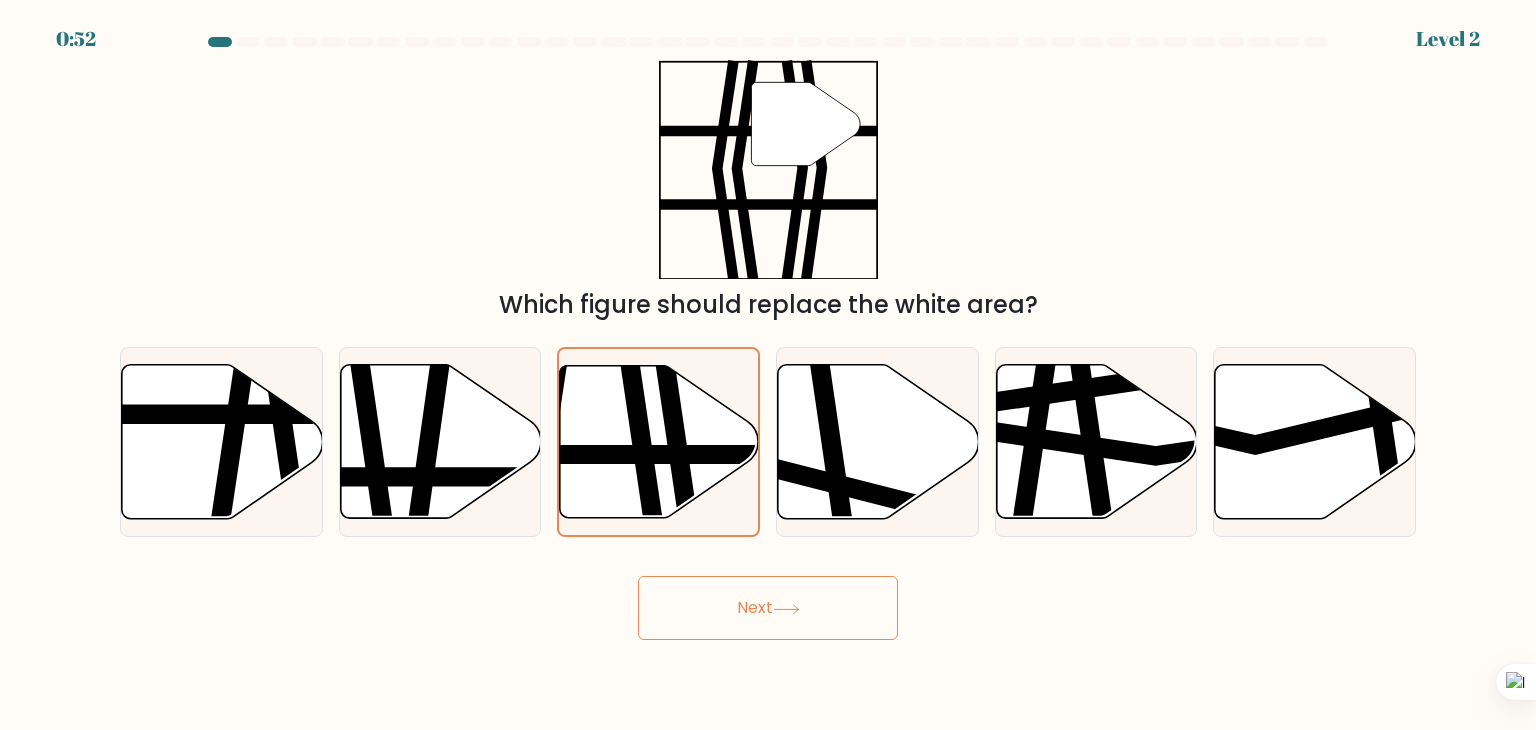 click on "Next" at bounding box center (768, 608) 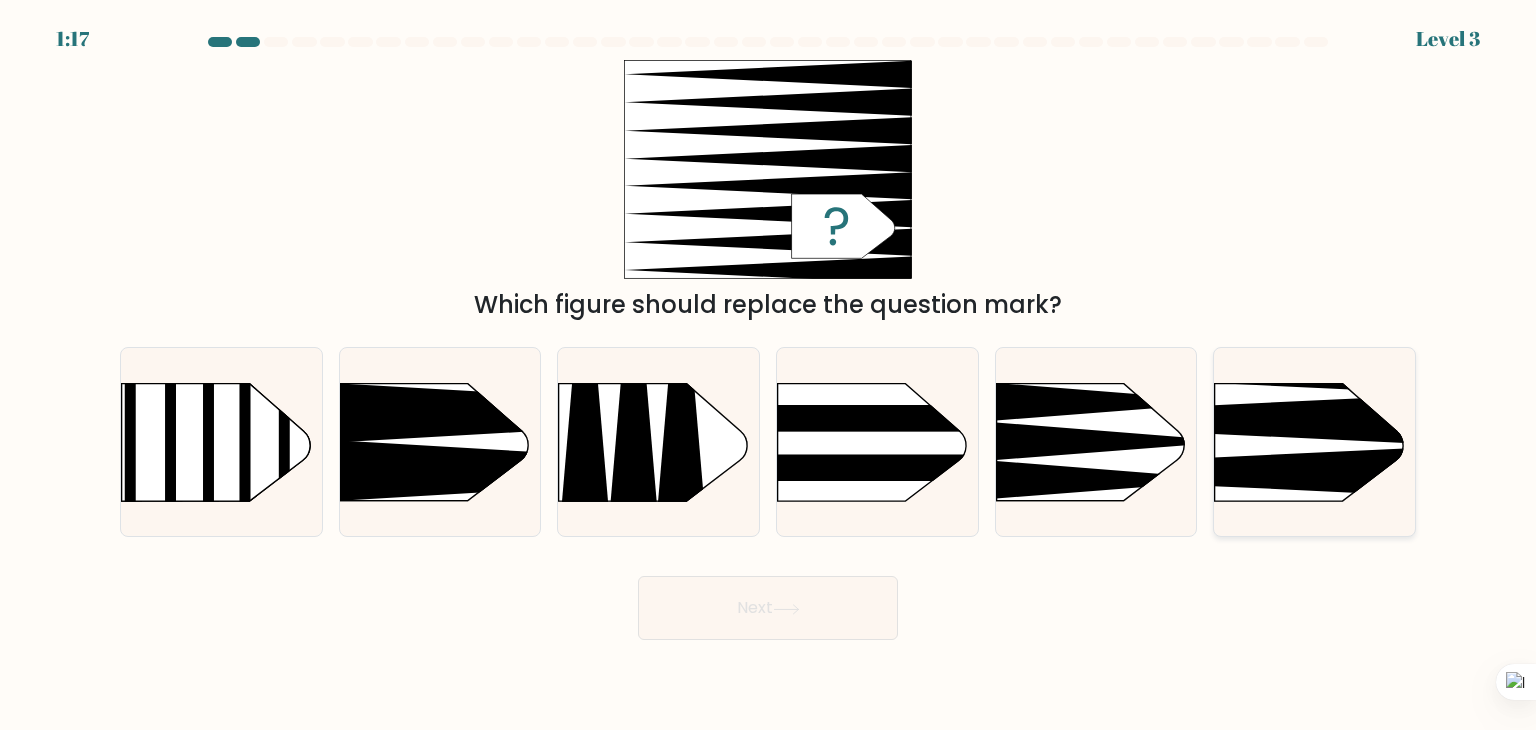 click at bounding box center [1173, 420] 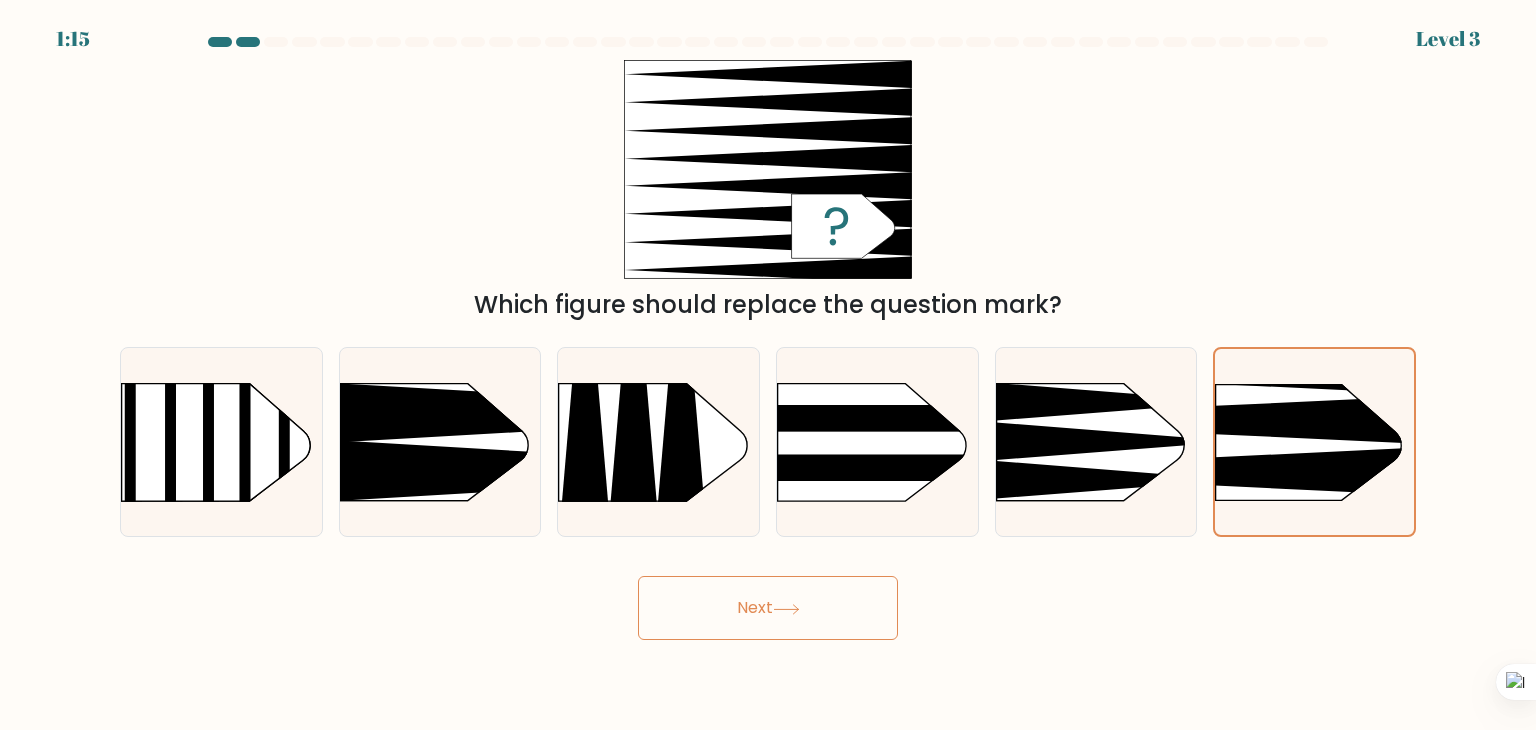 click on "Next" at bounding box center (768, 608) 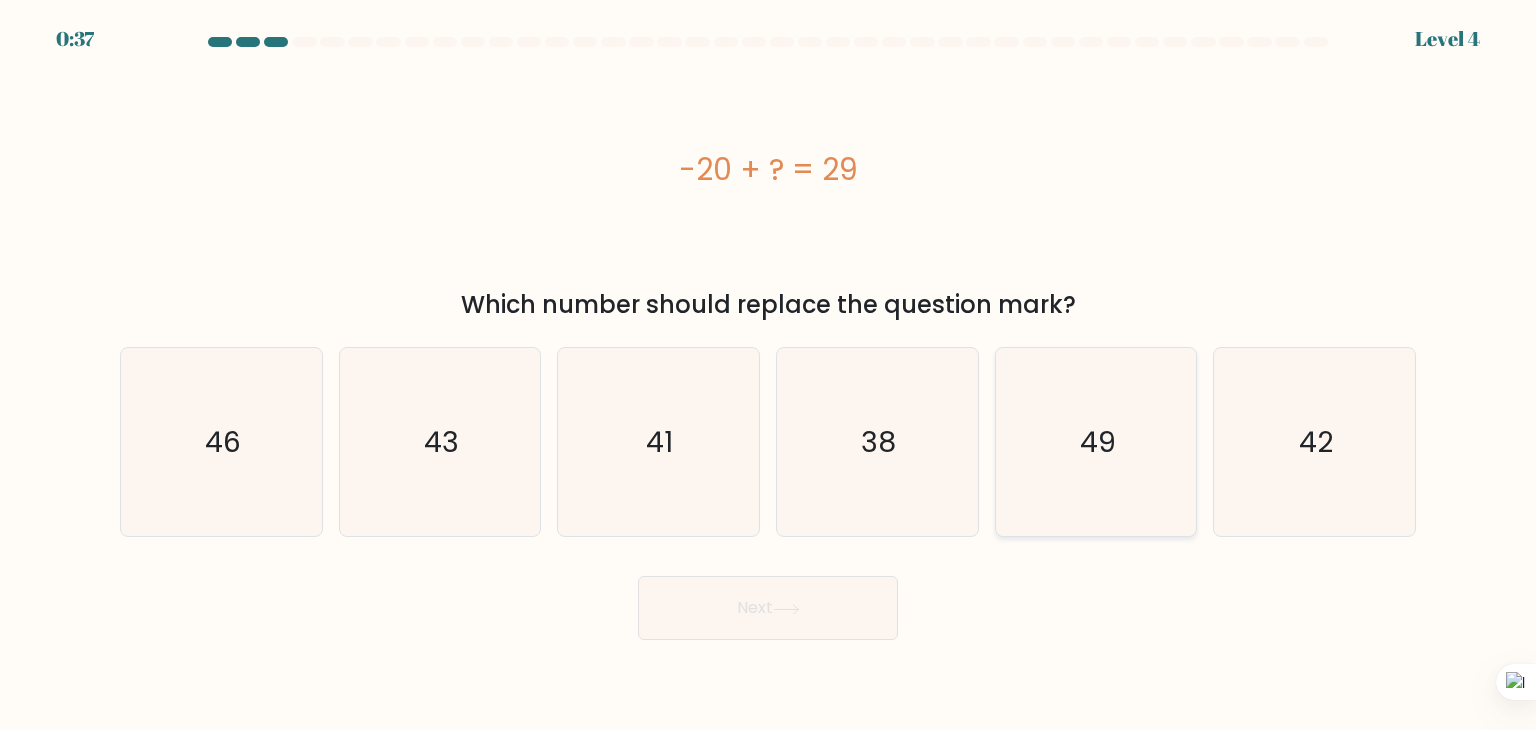click on "49" at bounding box center [1098, 442] 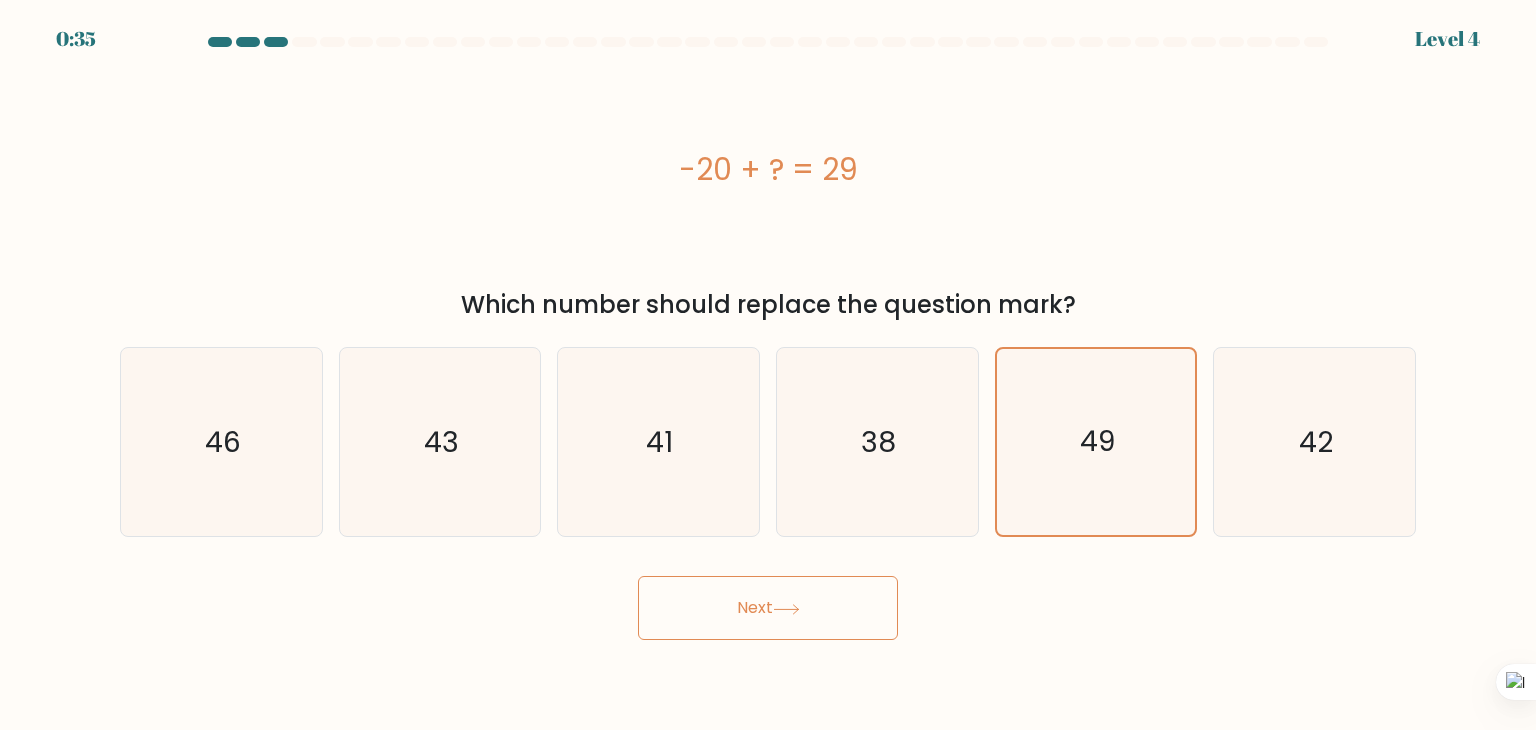 click on "Next" at bounding box center (768, 608) 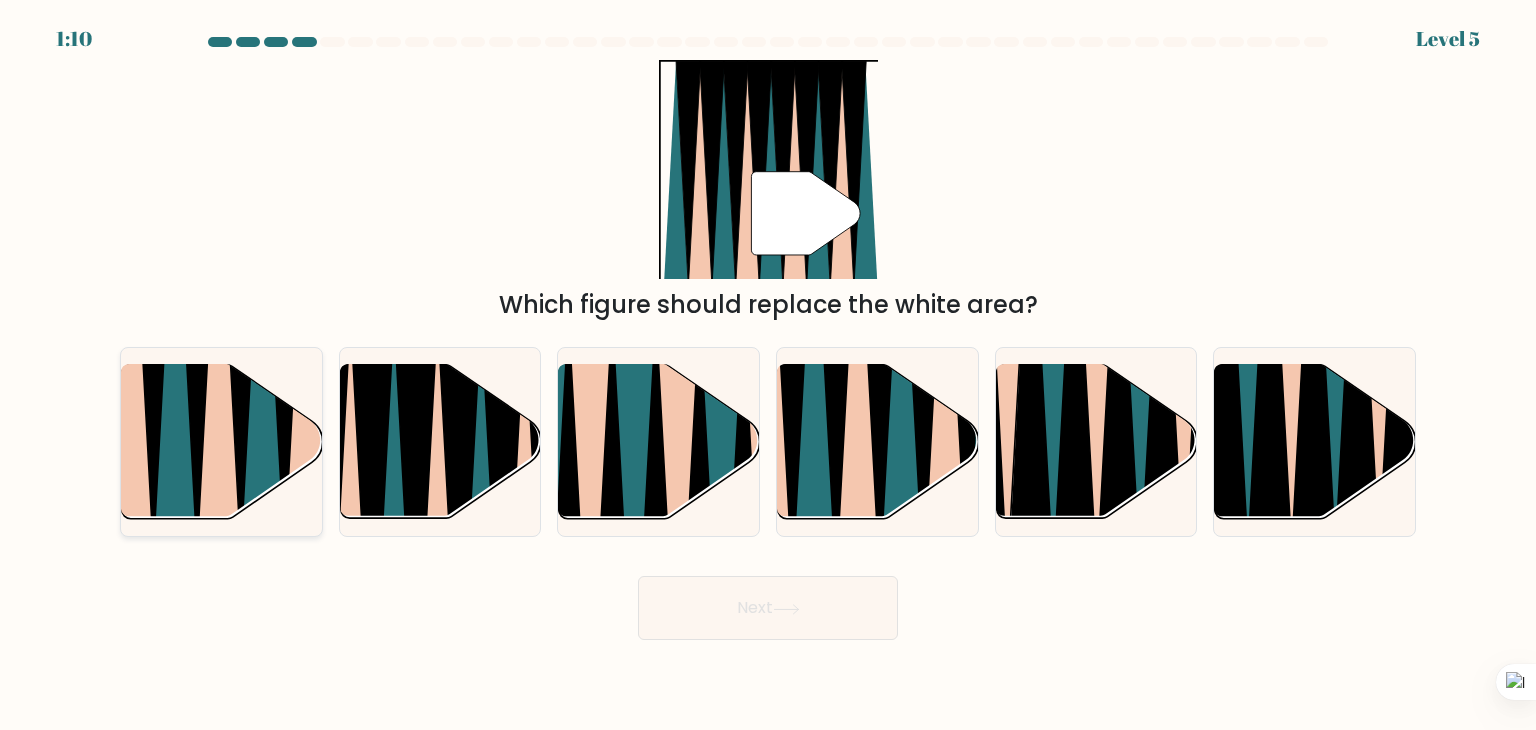 click at bounding box center (175, 366) 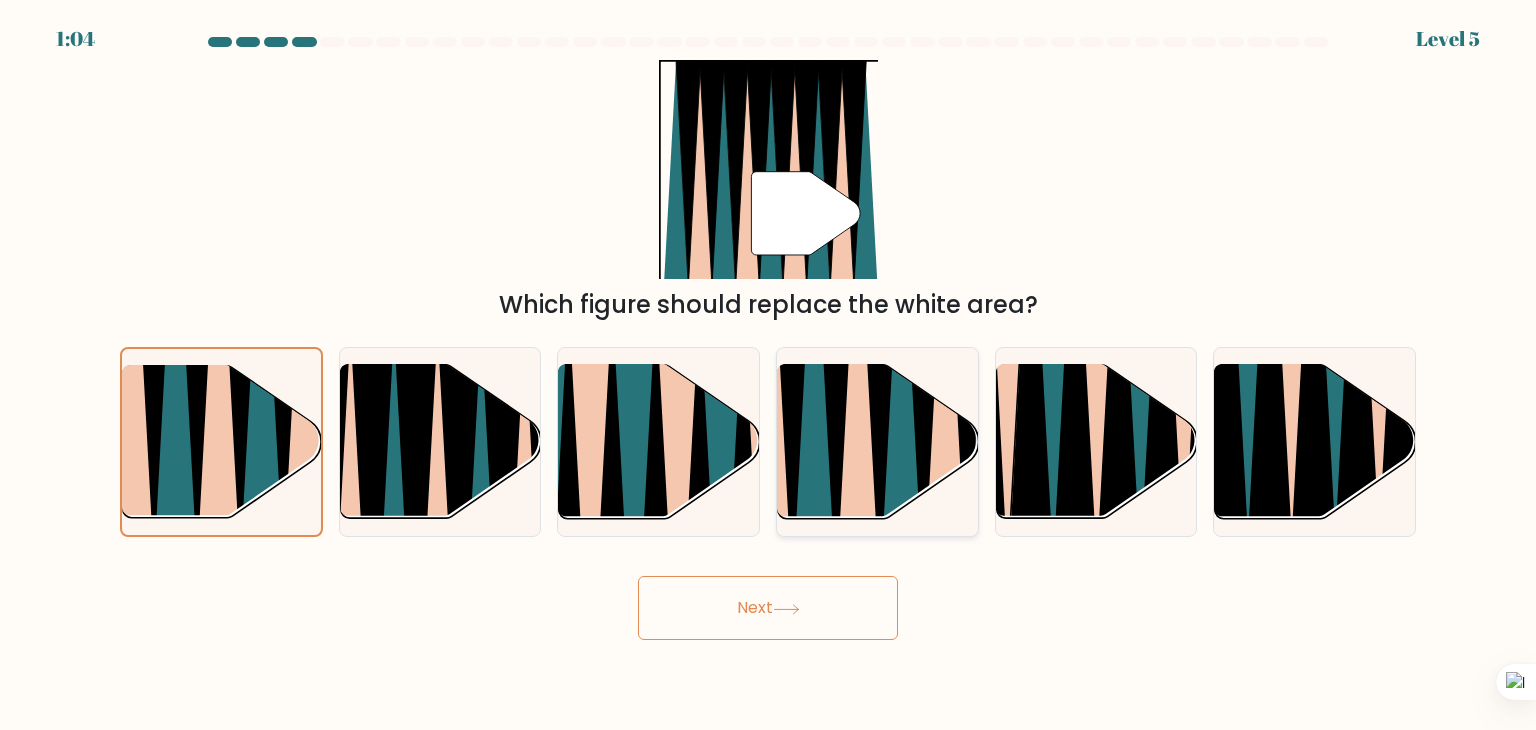 click at bounding box center (857, 363) 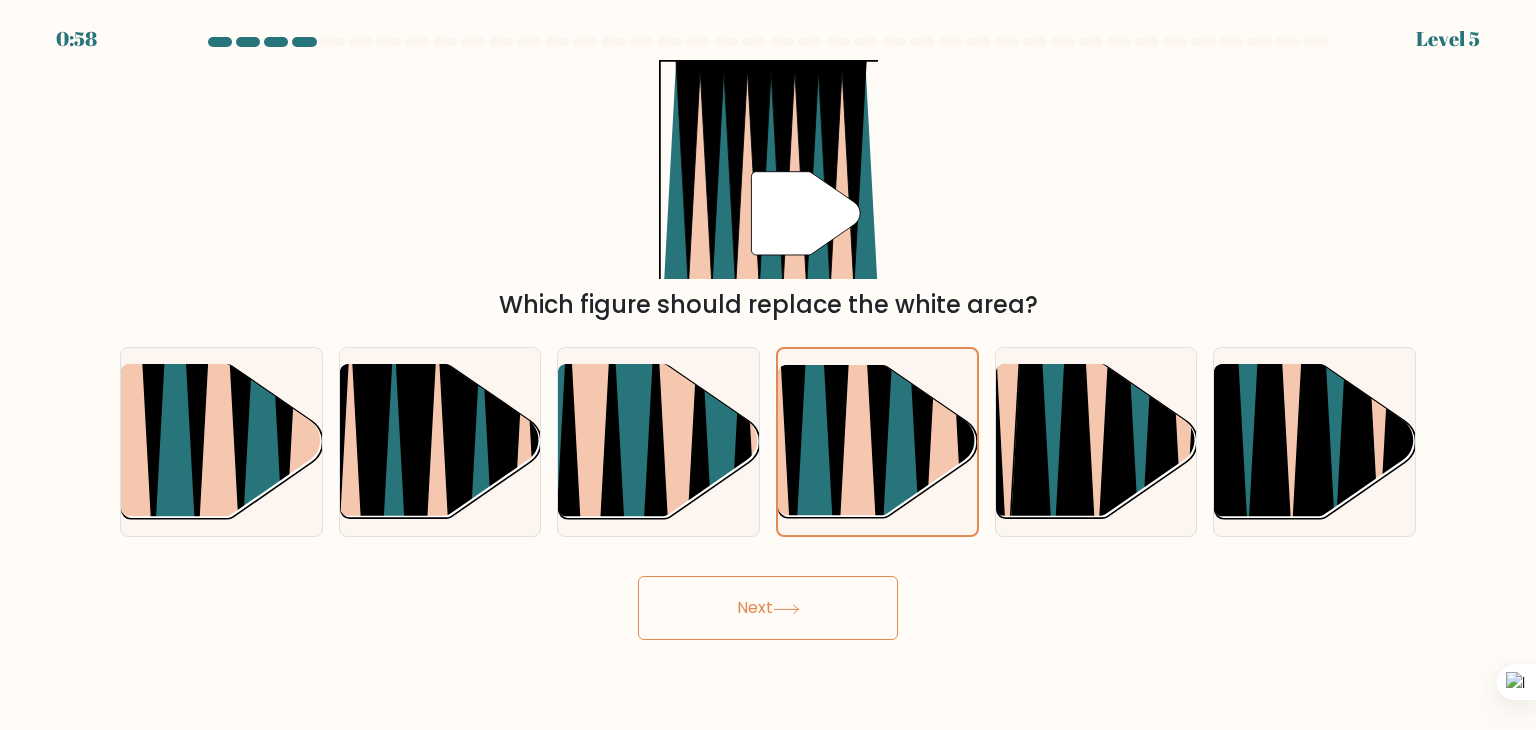 click on "Next" at bounding box center [768, 608] 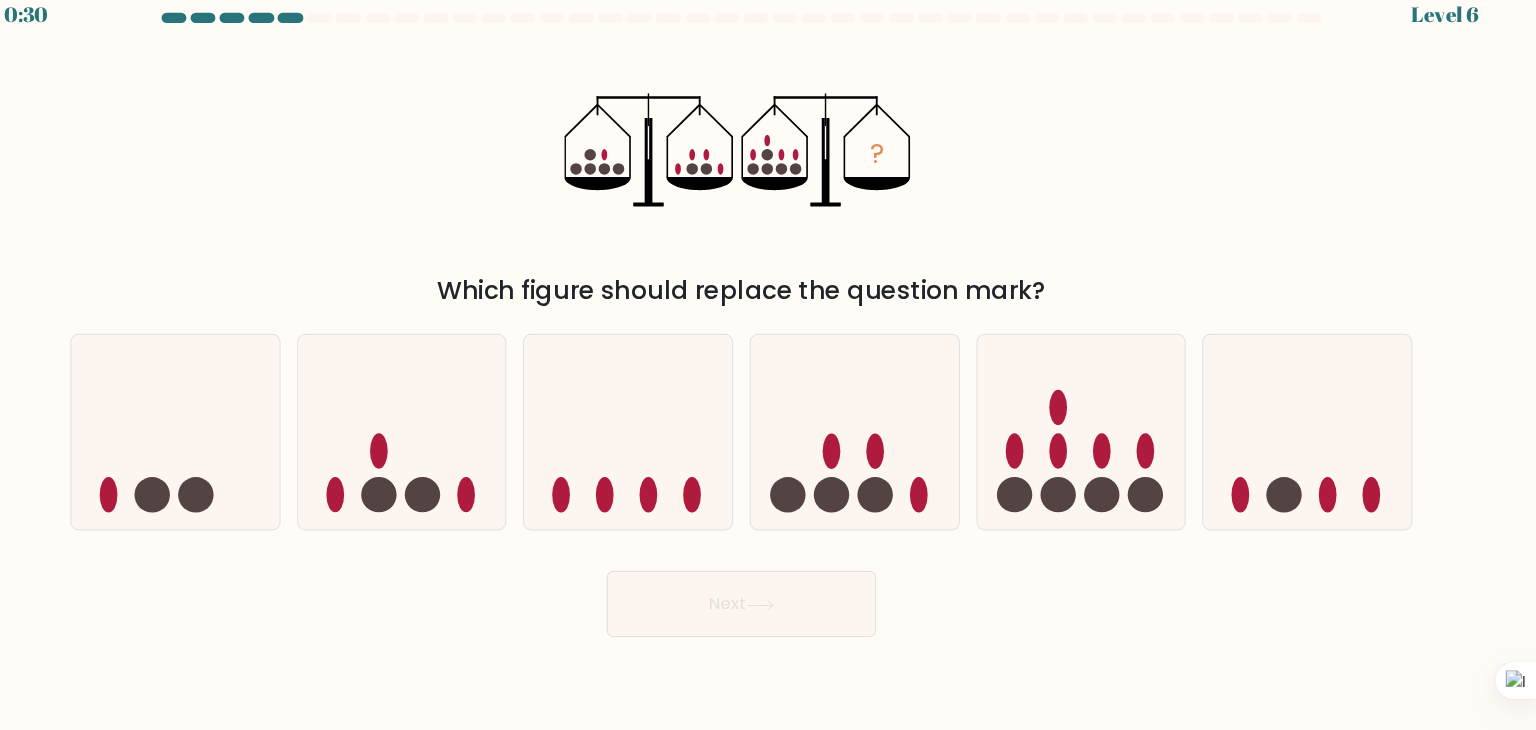 scroll, scrollTop: 0, scrollLeft: 0, axis: both 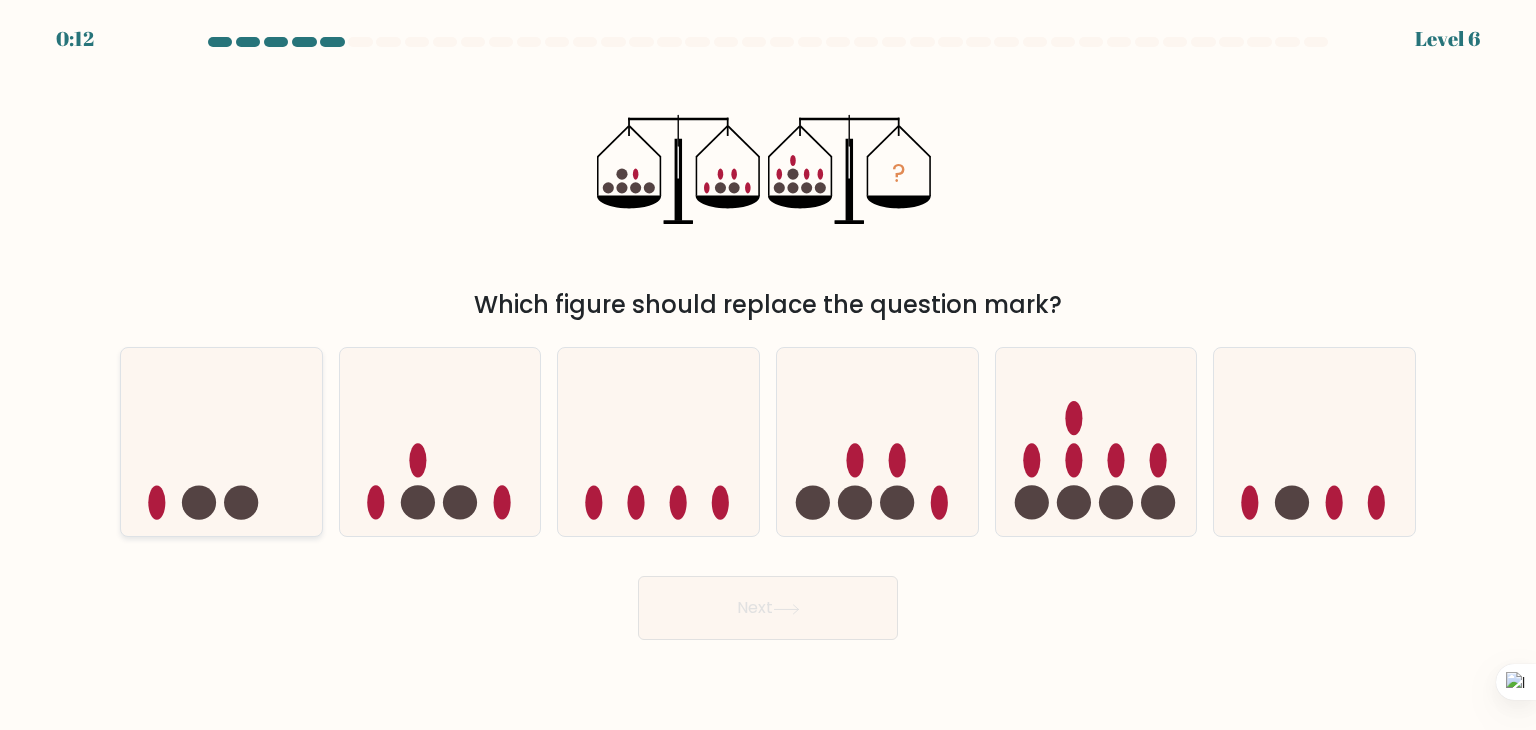 click at bounding box center (221, 442) 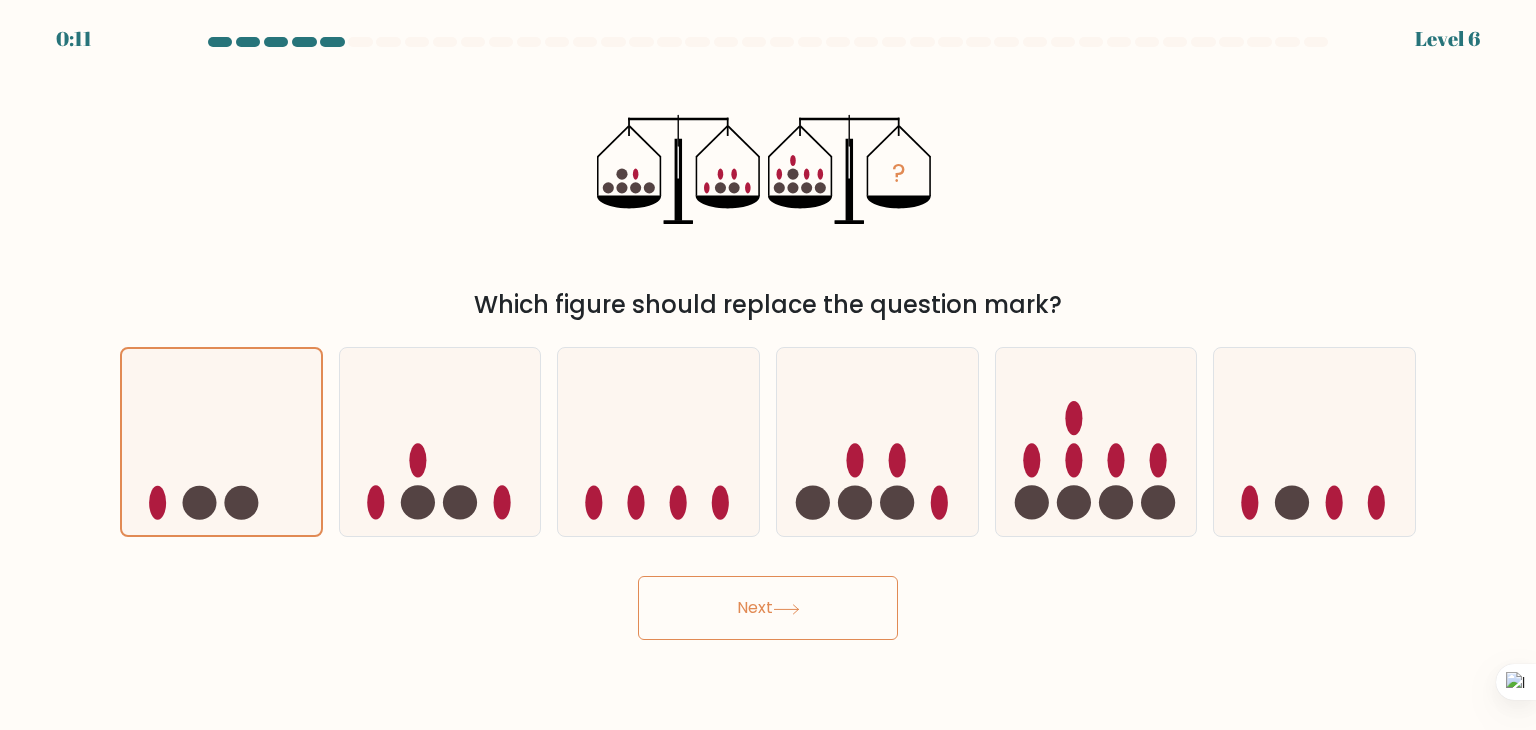 click at bounding box center [786, 609] 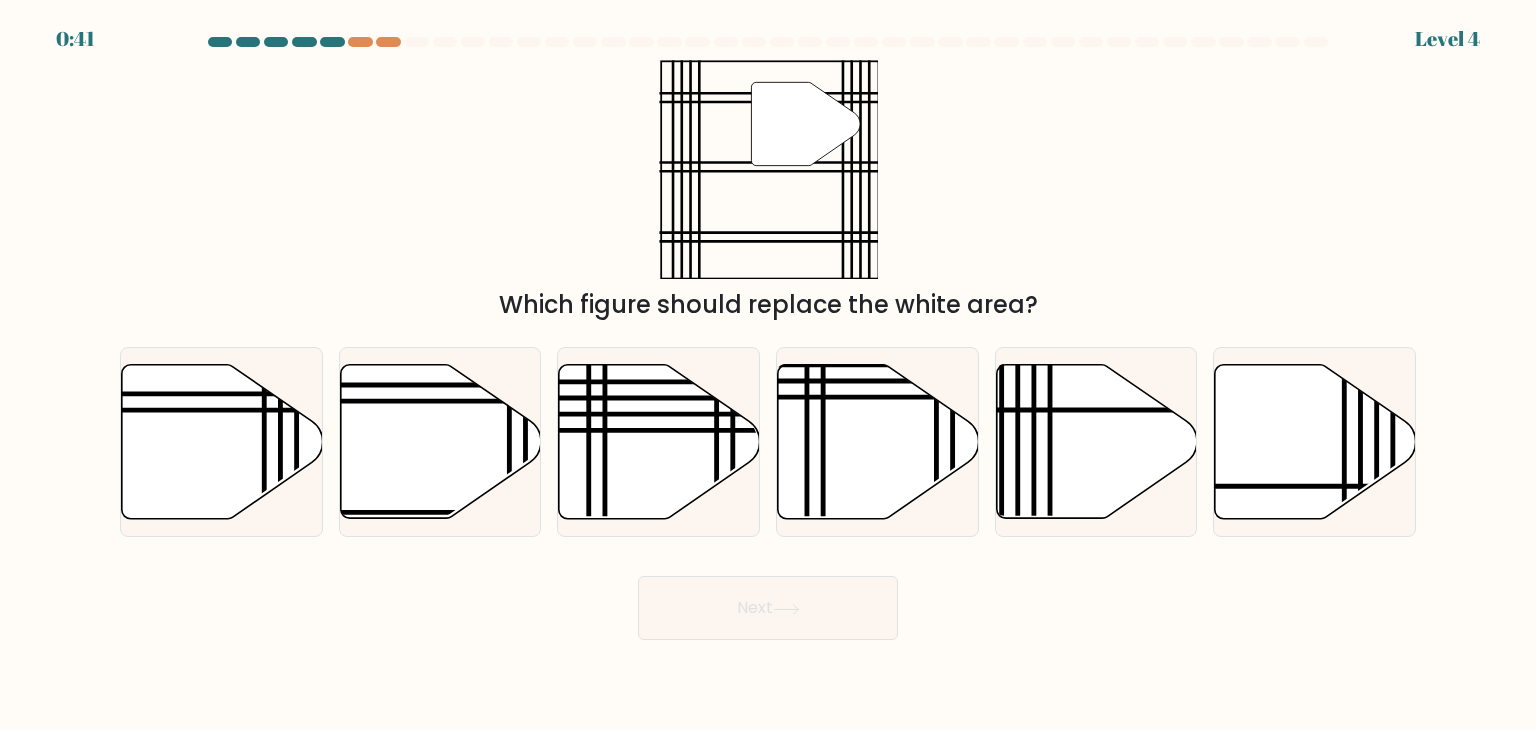 scroll, scrollTop: 0, scrollLeft: 0, axis: both 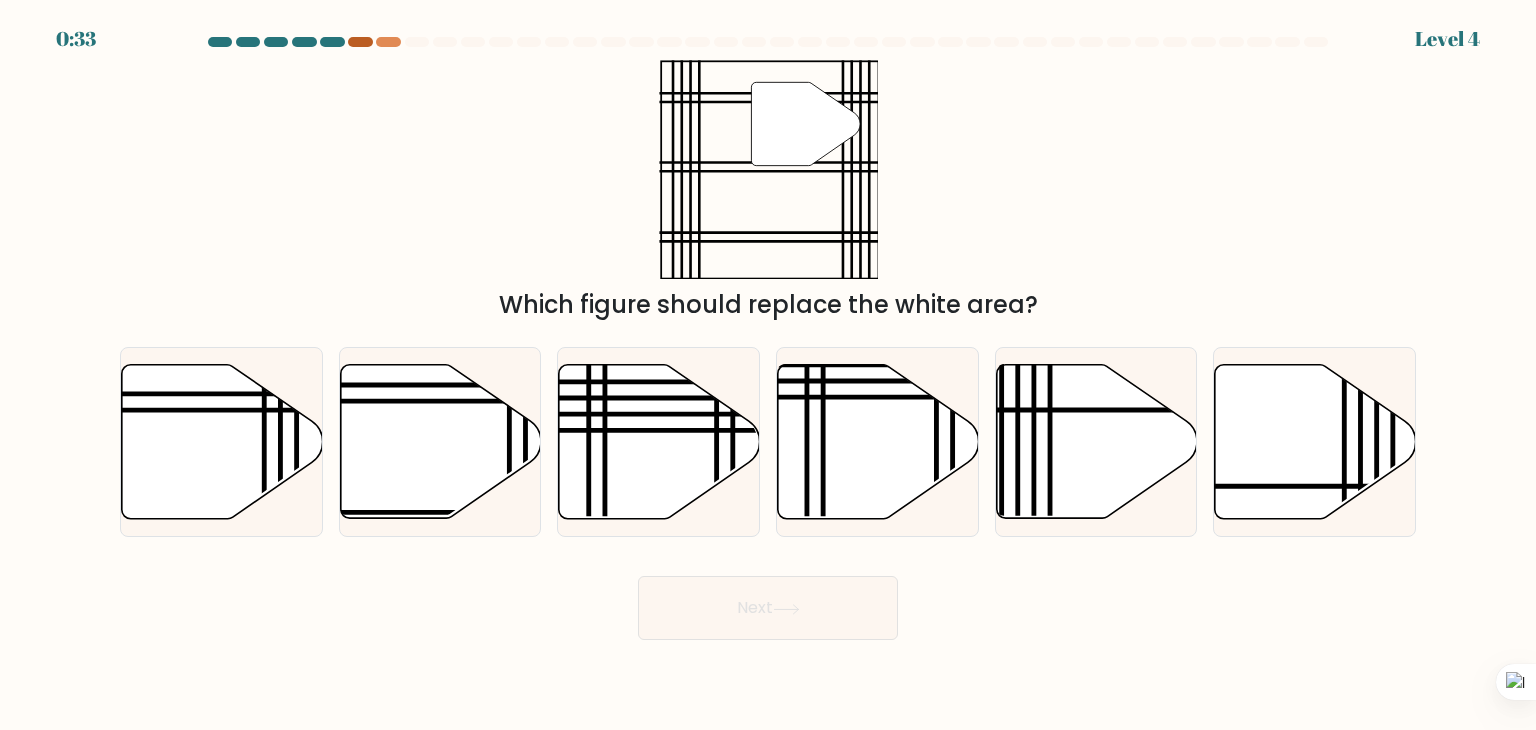 click at bounding box center [360, 42] 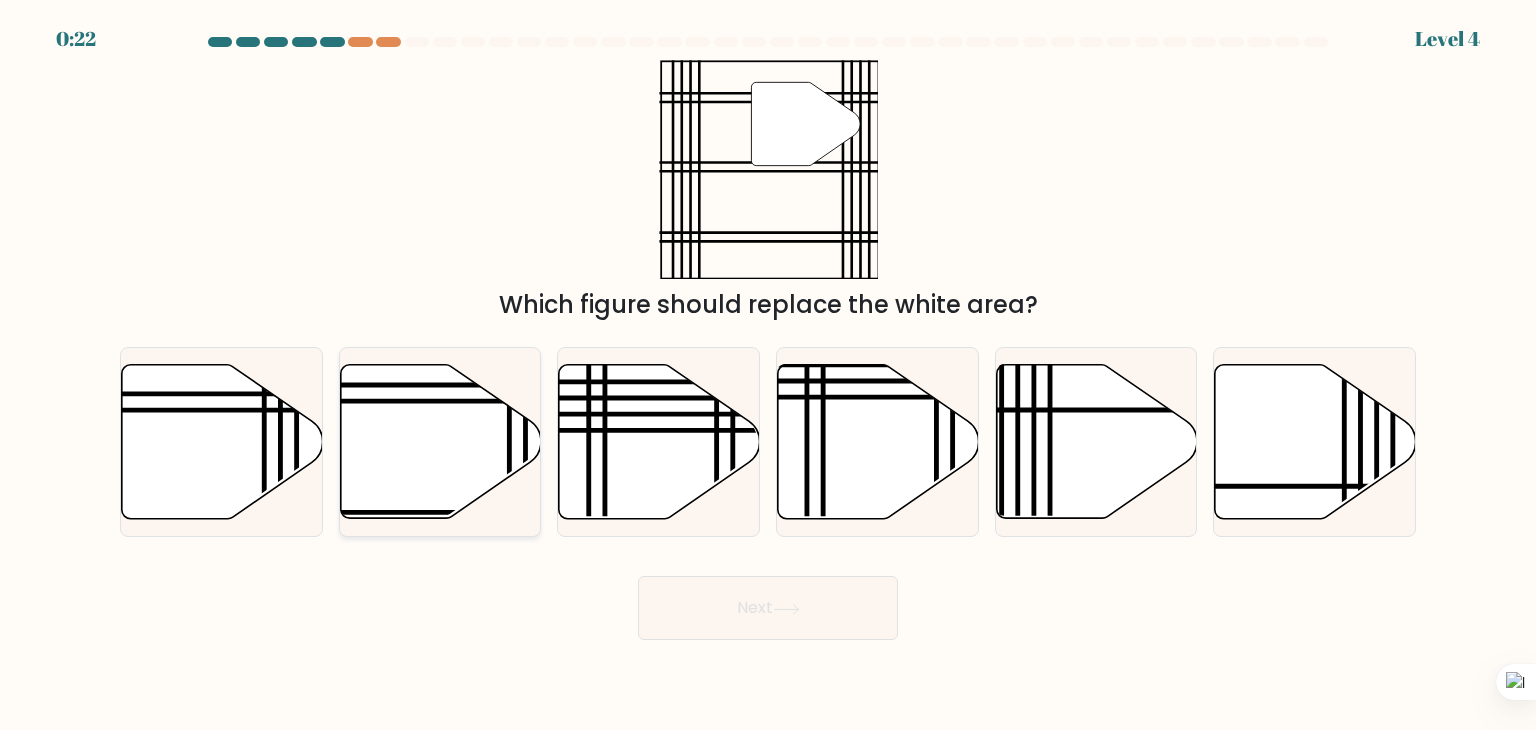 click at bounding box center (440, 442) 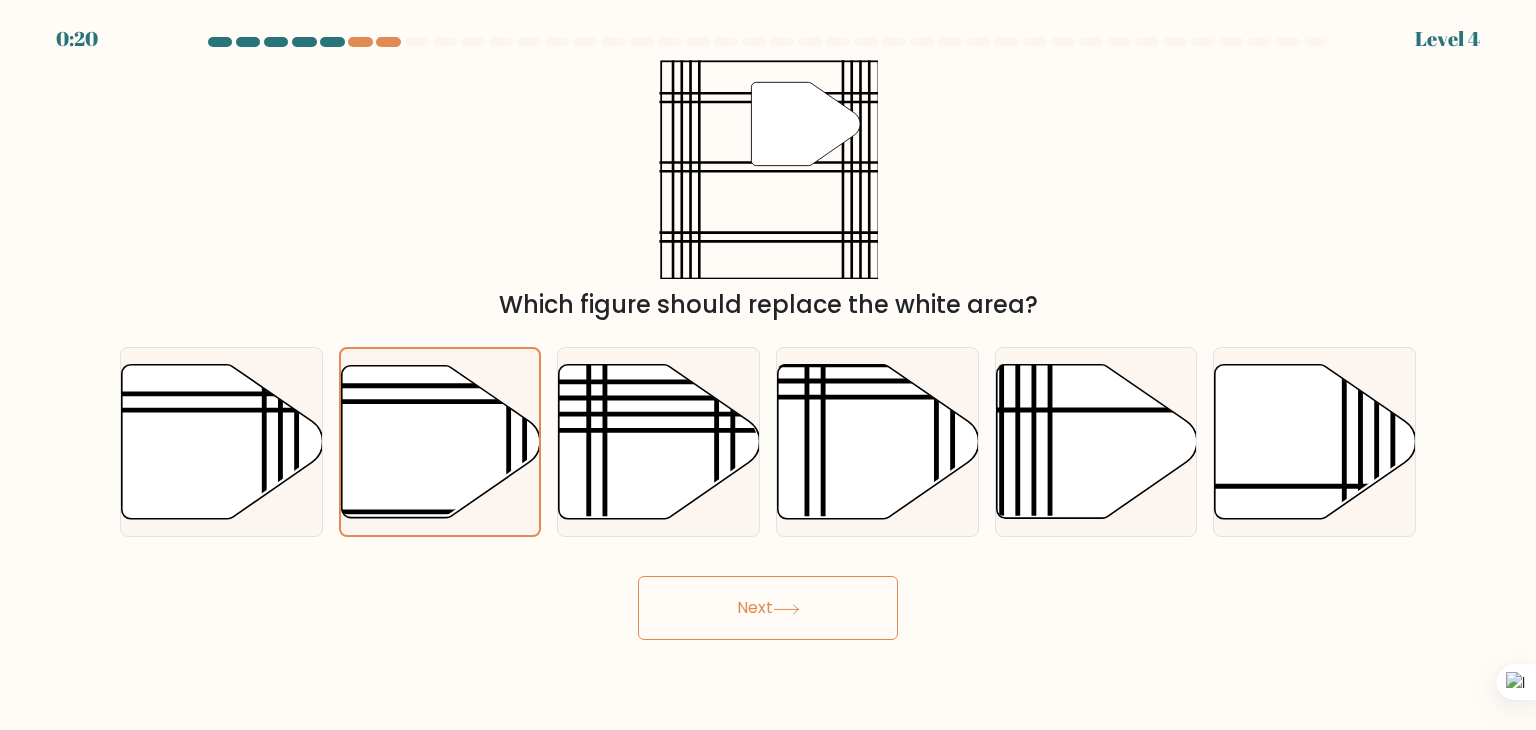 click at bounding box center (786, 609) 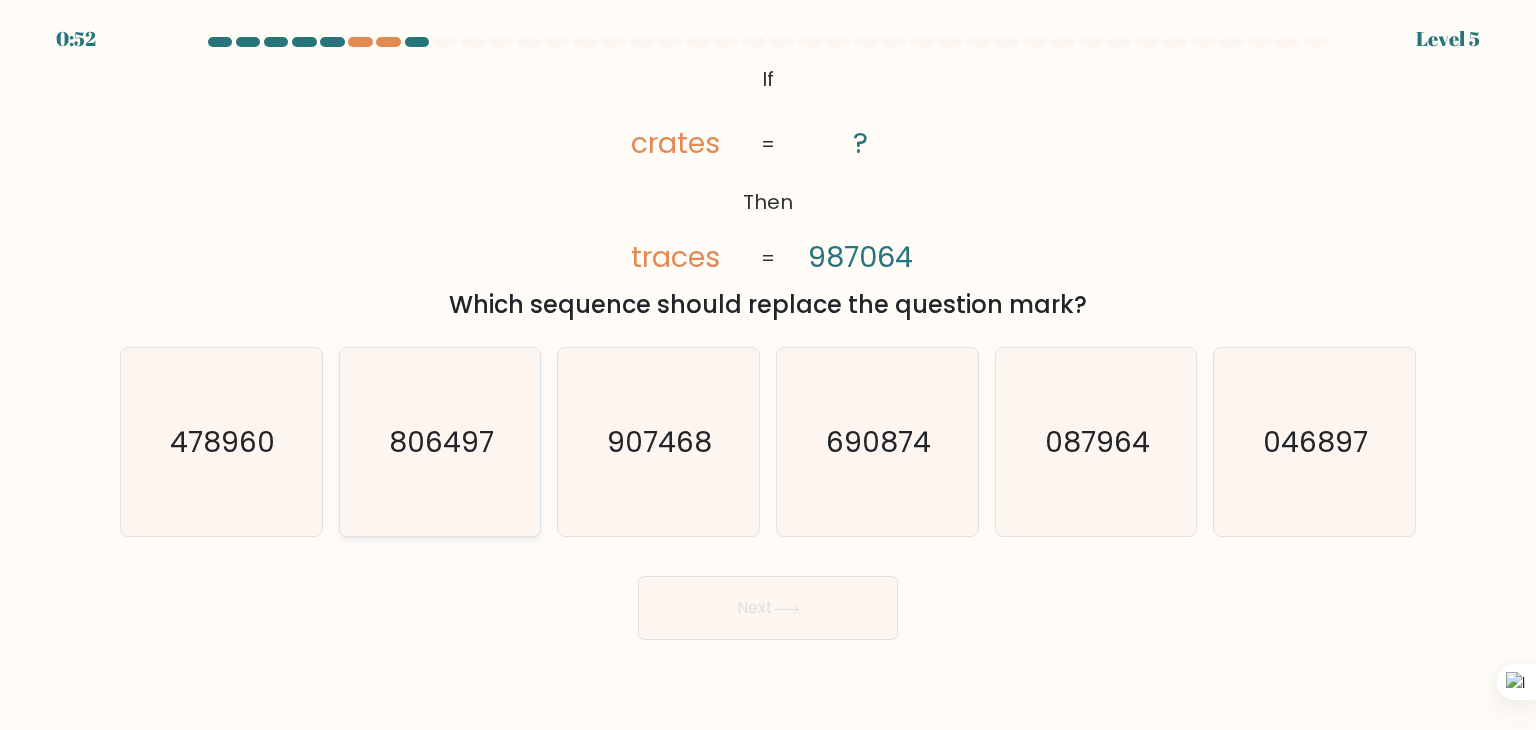 click on "806497" at bounding box center (440, 442) 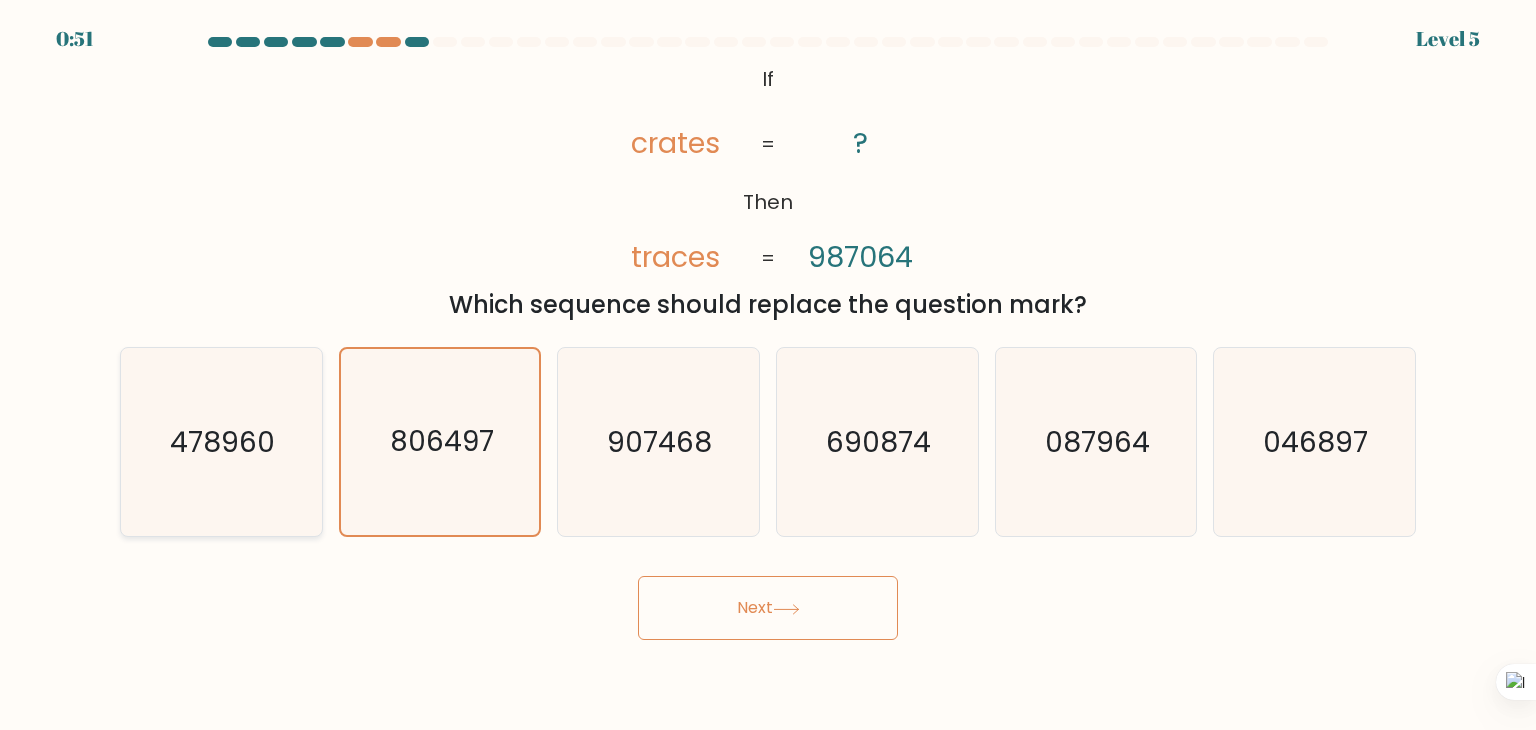 click on "478960" at bounding box center [223, 442] 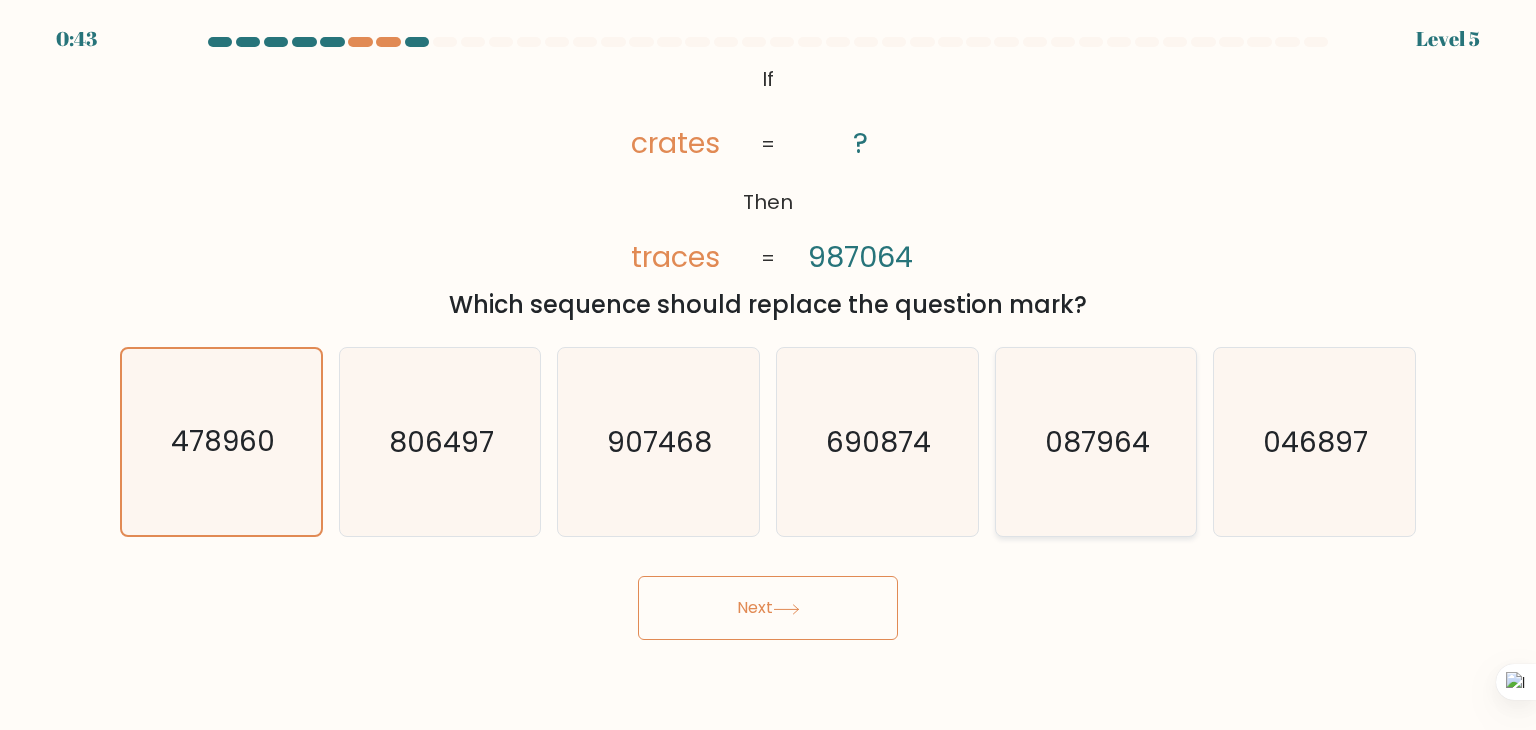 click on "087964" at bounding box center [1096, 442] 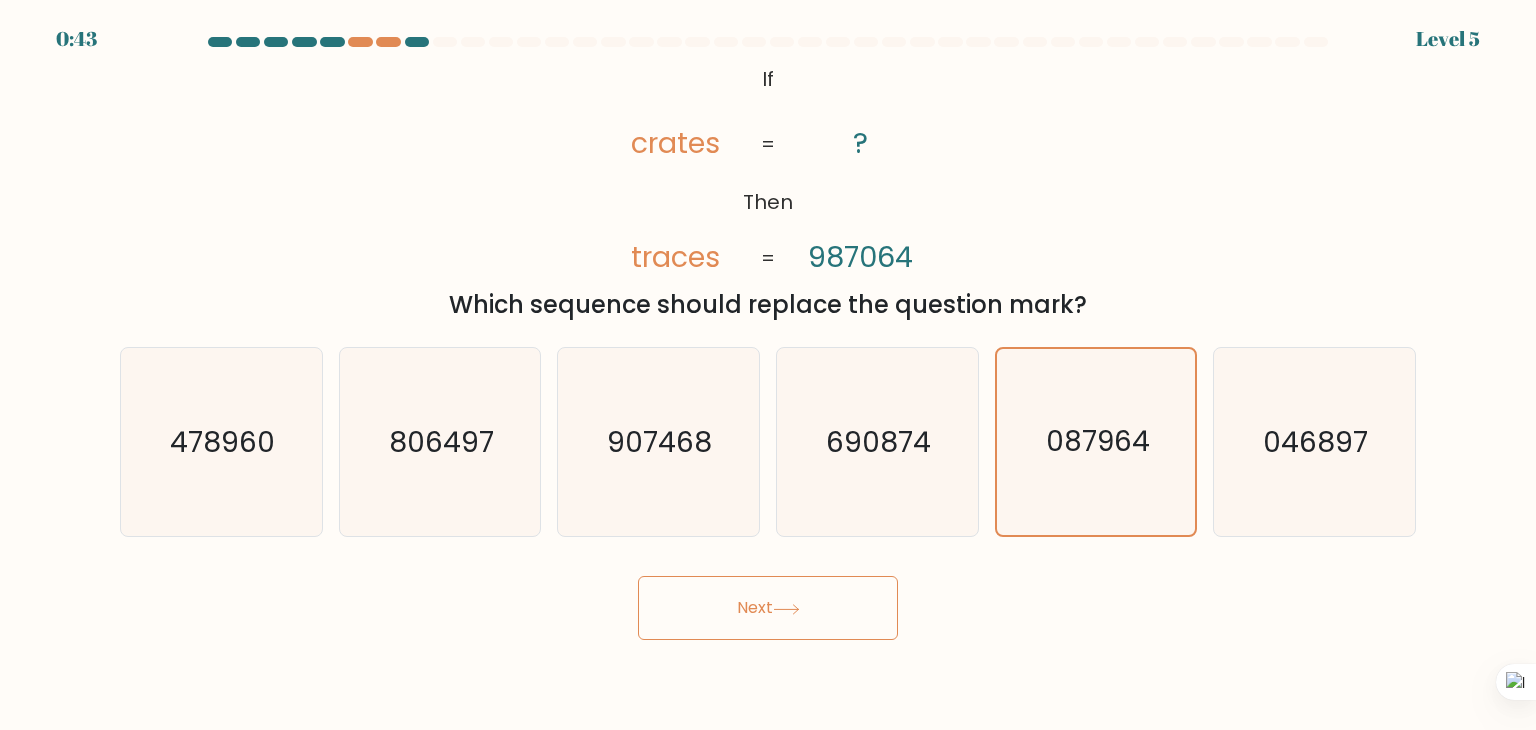click on "Next" at bounding box center [768, 608] 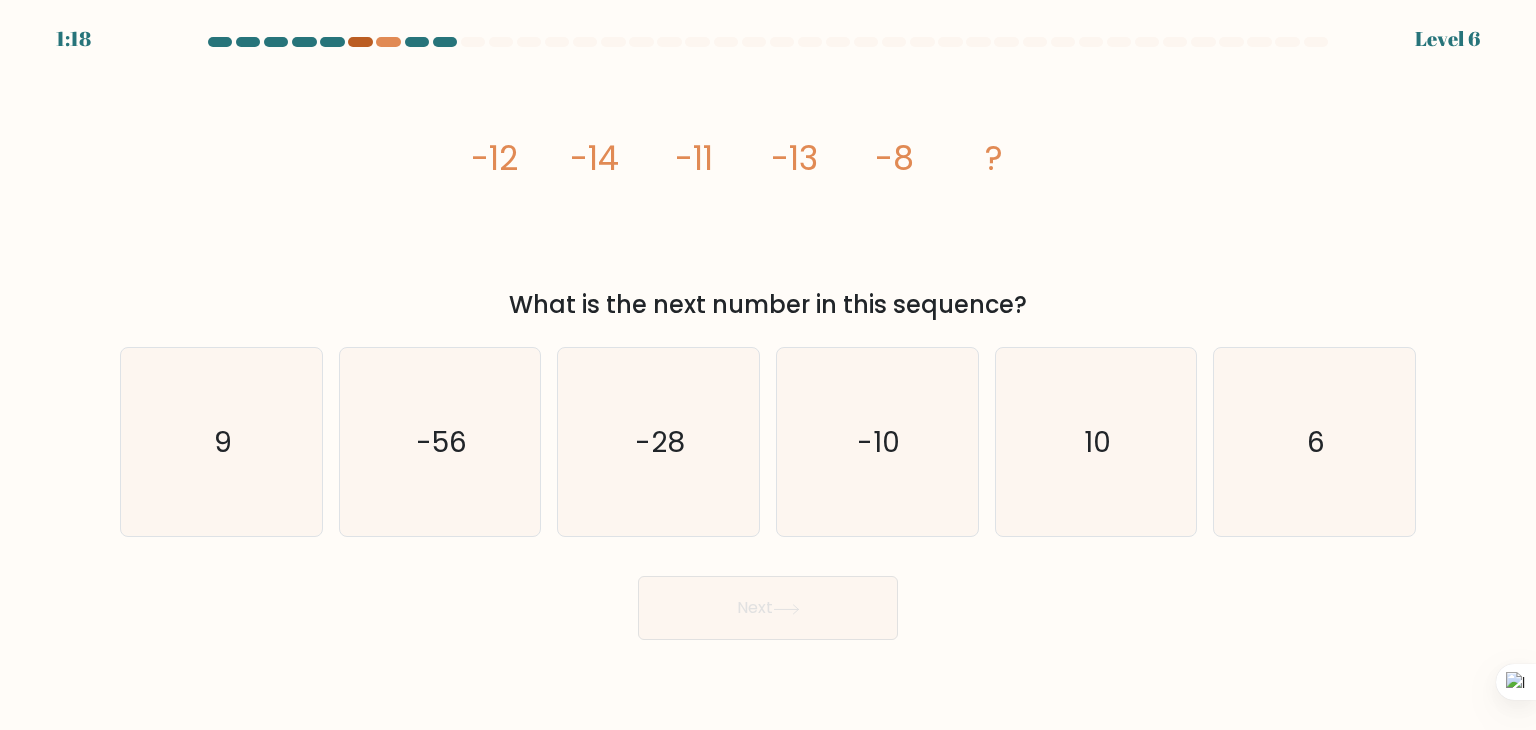 click at bounding box center (360, 42) 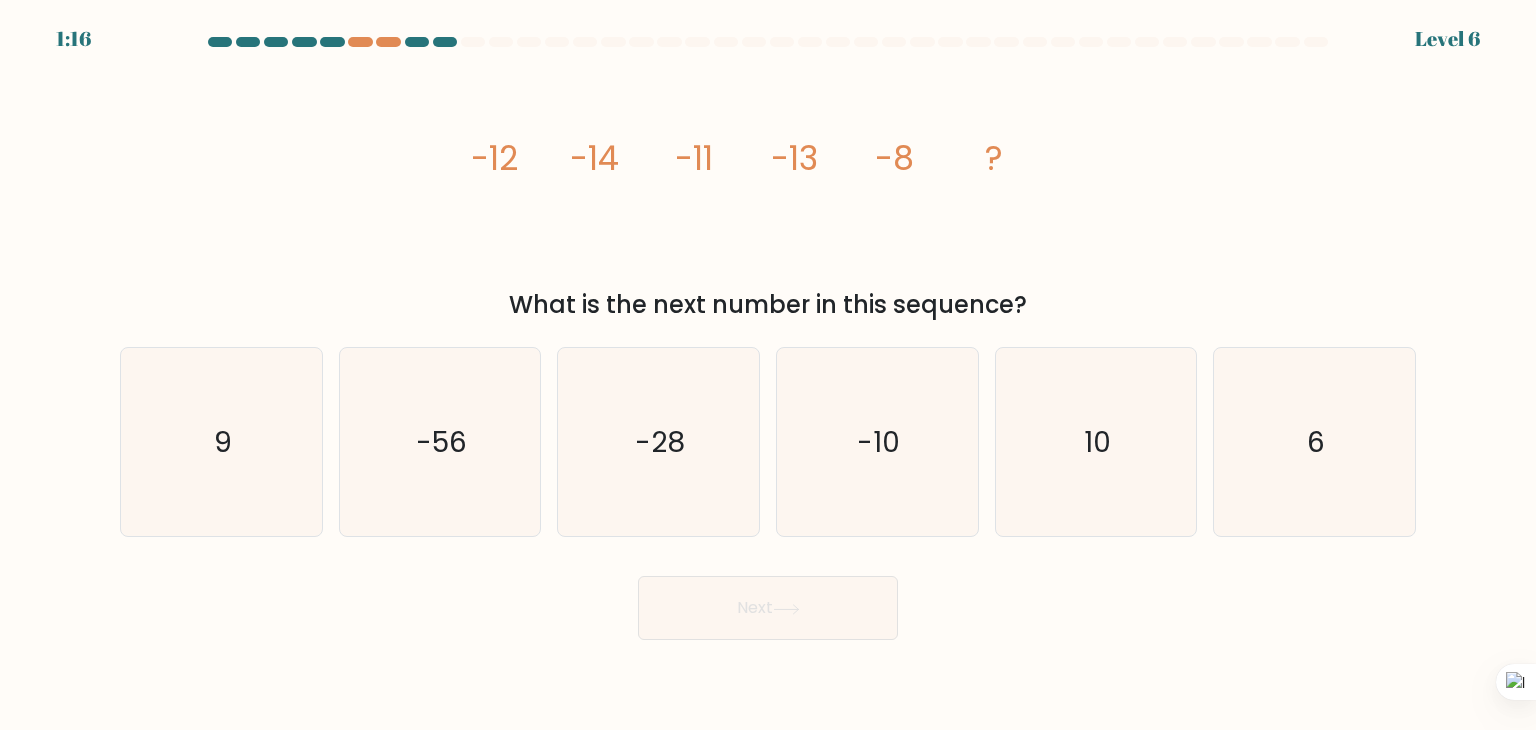 click on "1:16
Level 6" at bounding box center [768, 27] 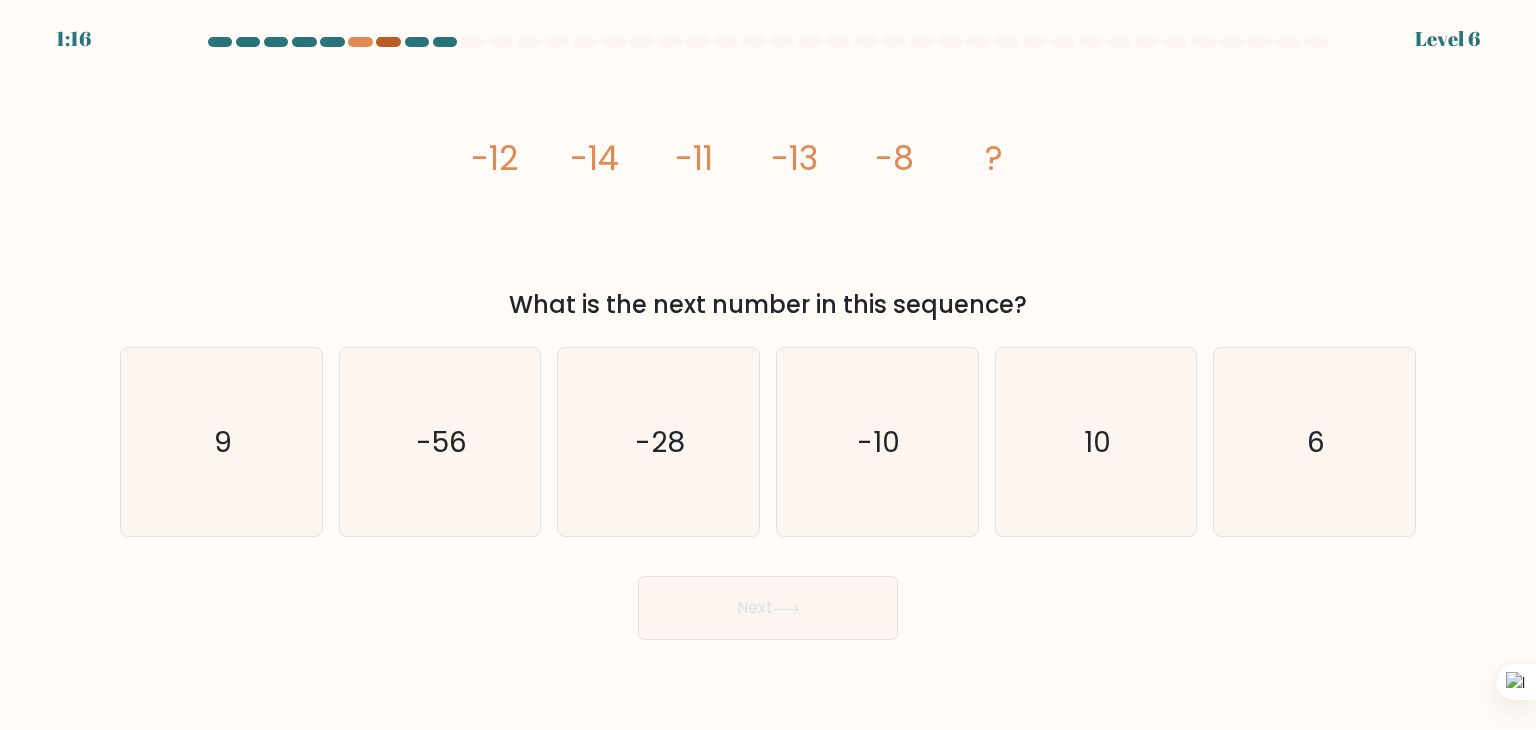 click at bounding box center (388, 42) 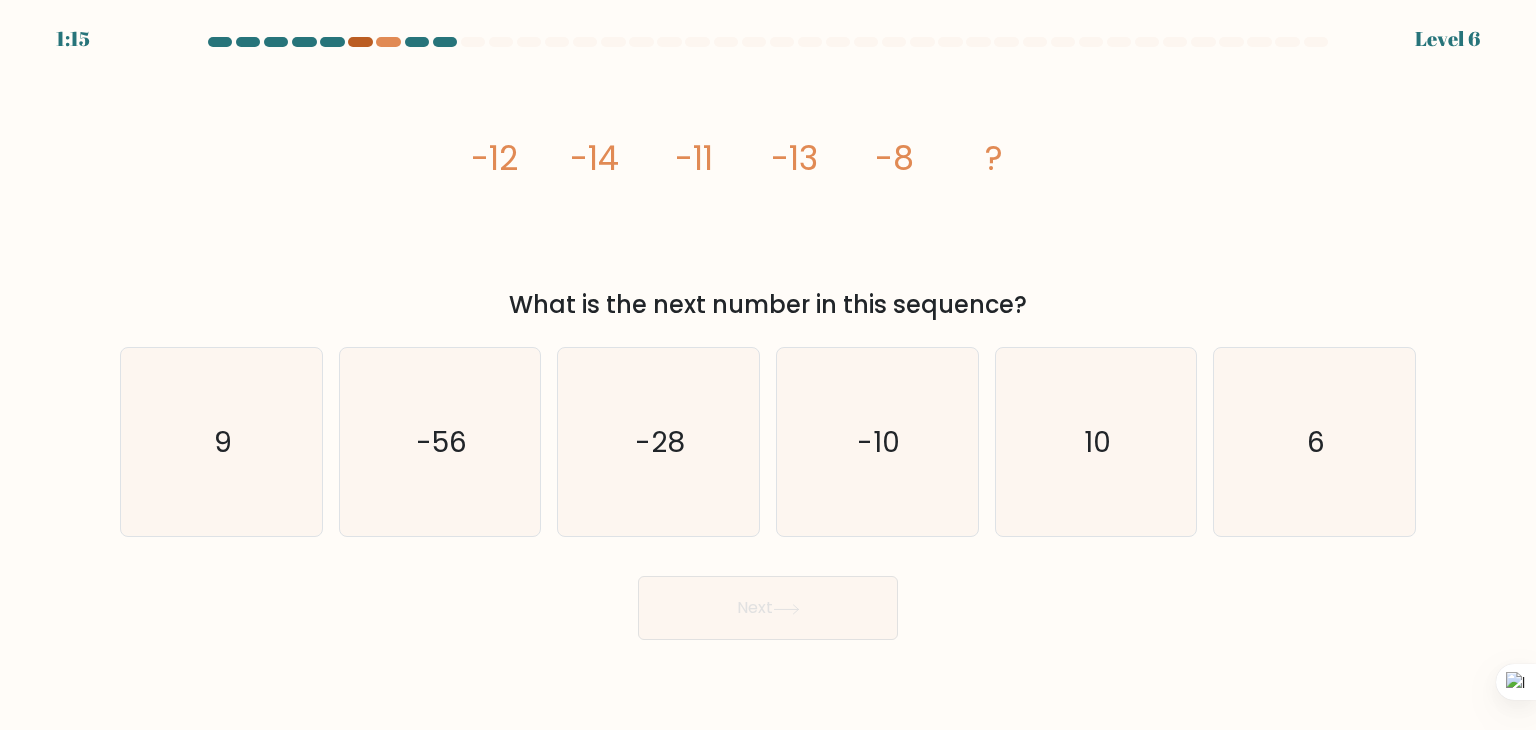 click at bounding box center (360, 42) 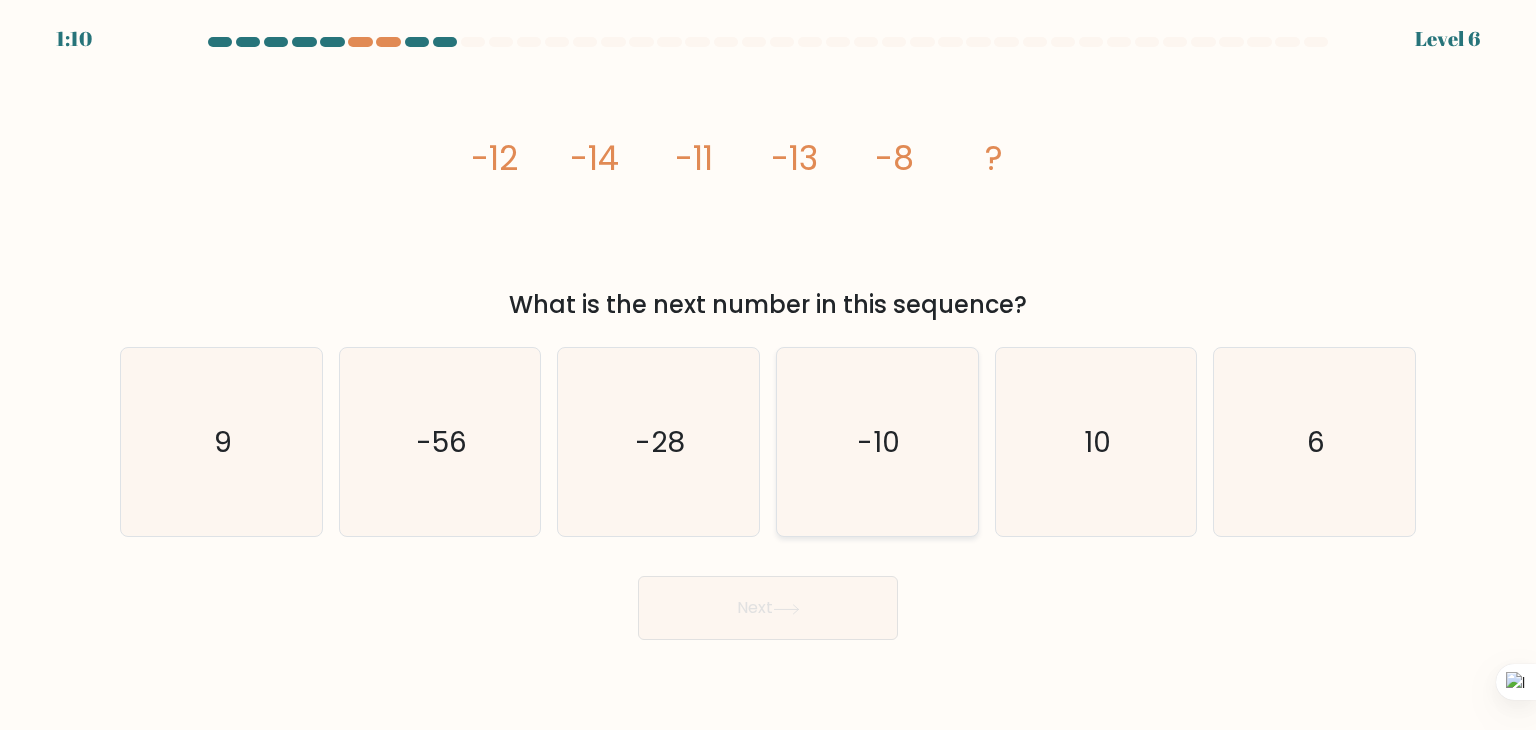click on "-10" at bounding box center [877, 442] 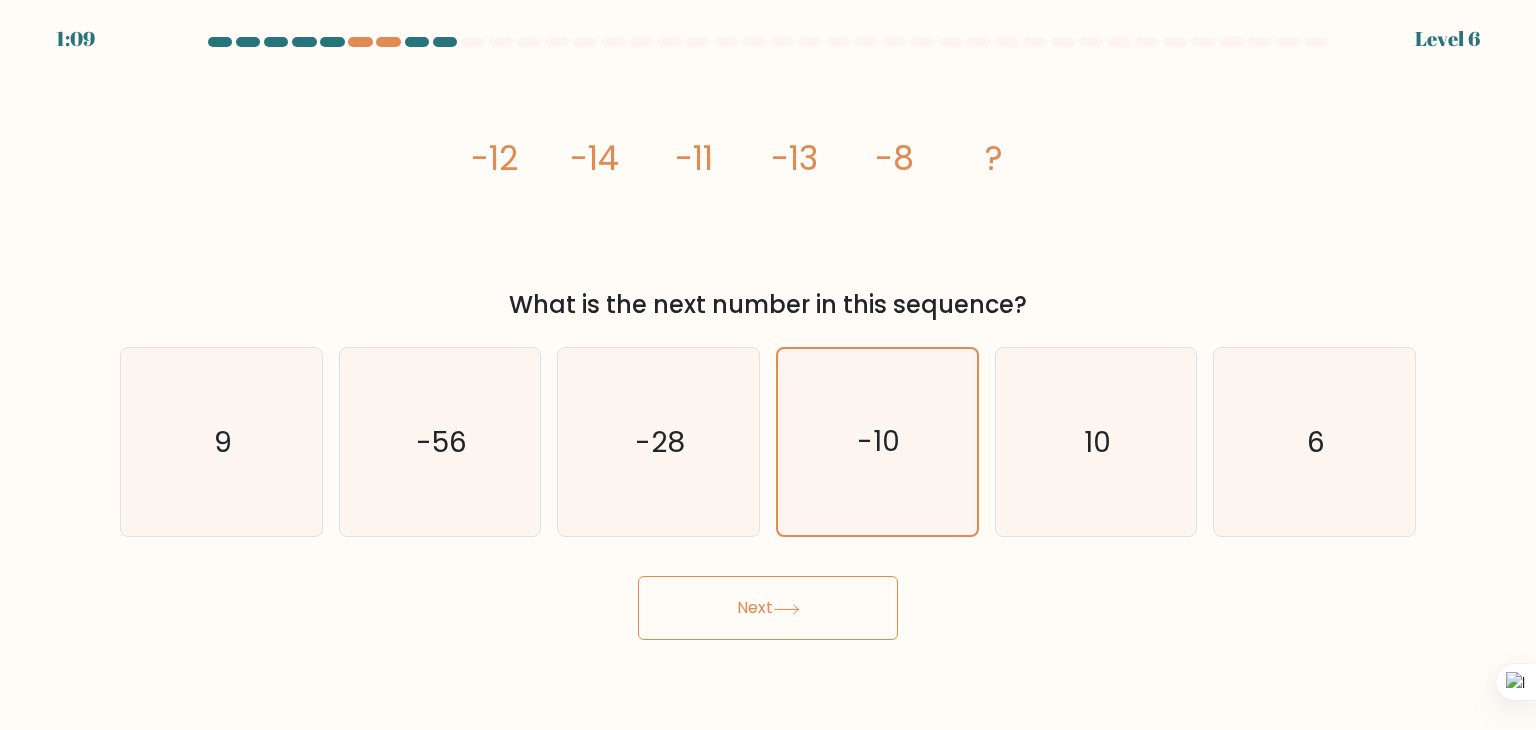 click on "d.
-10" at bounding box center [877, 442] 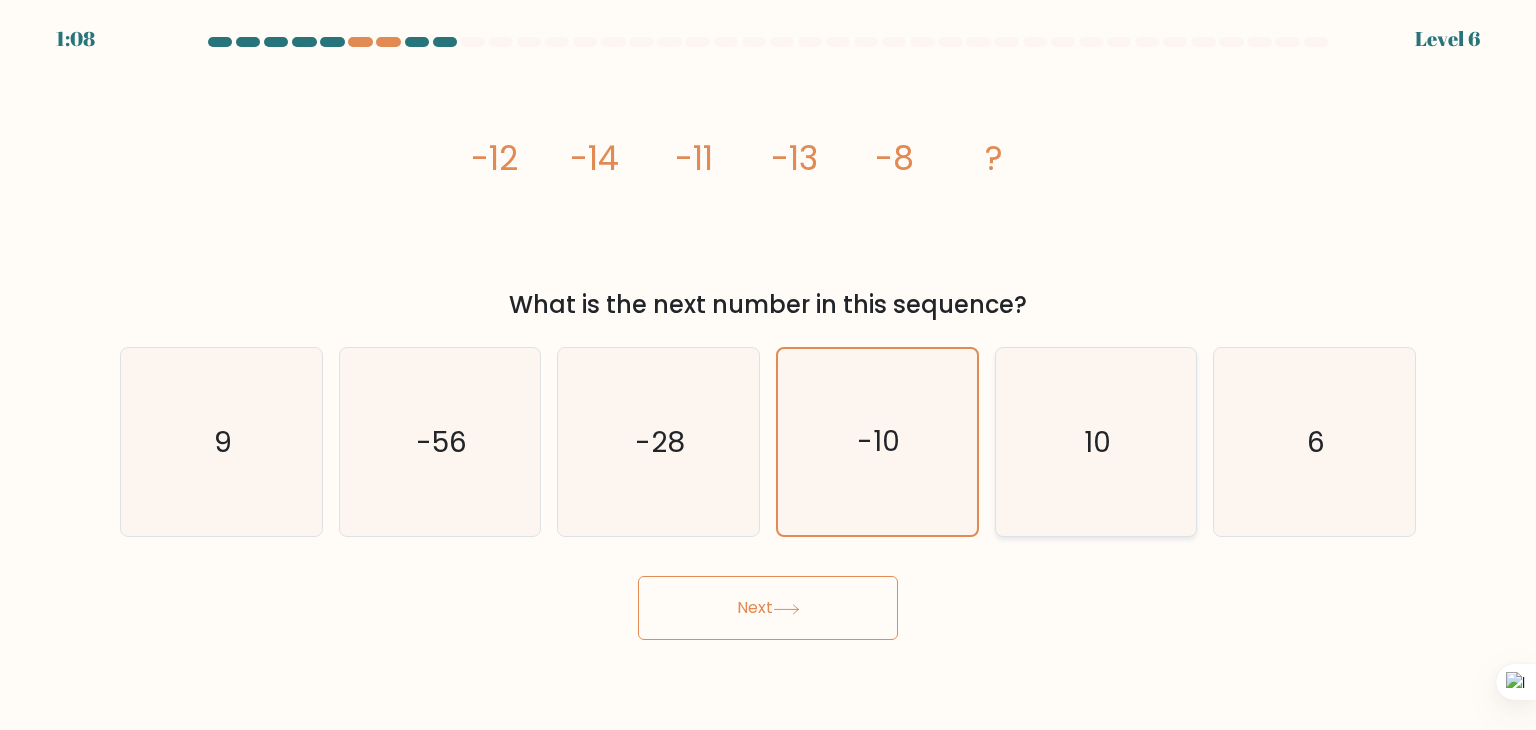 click on "10" at bounding box center [1096, 442] 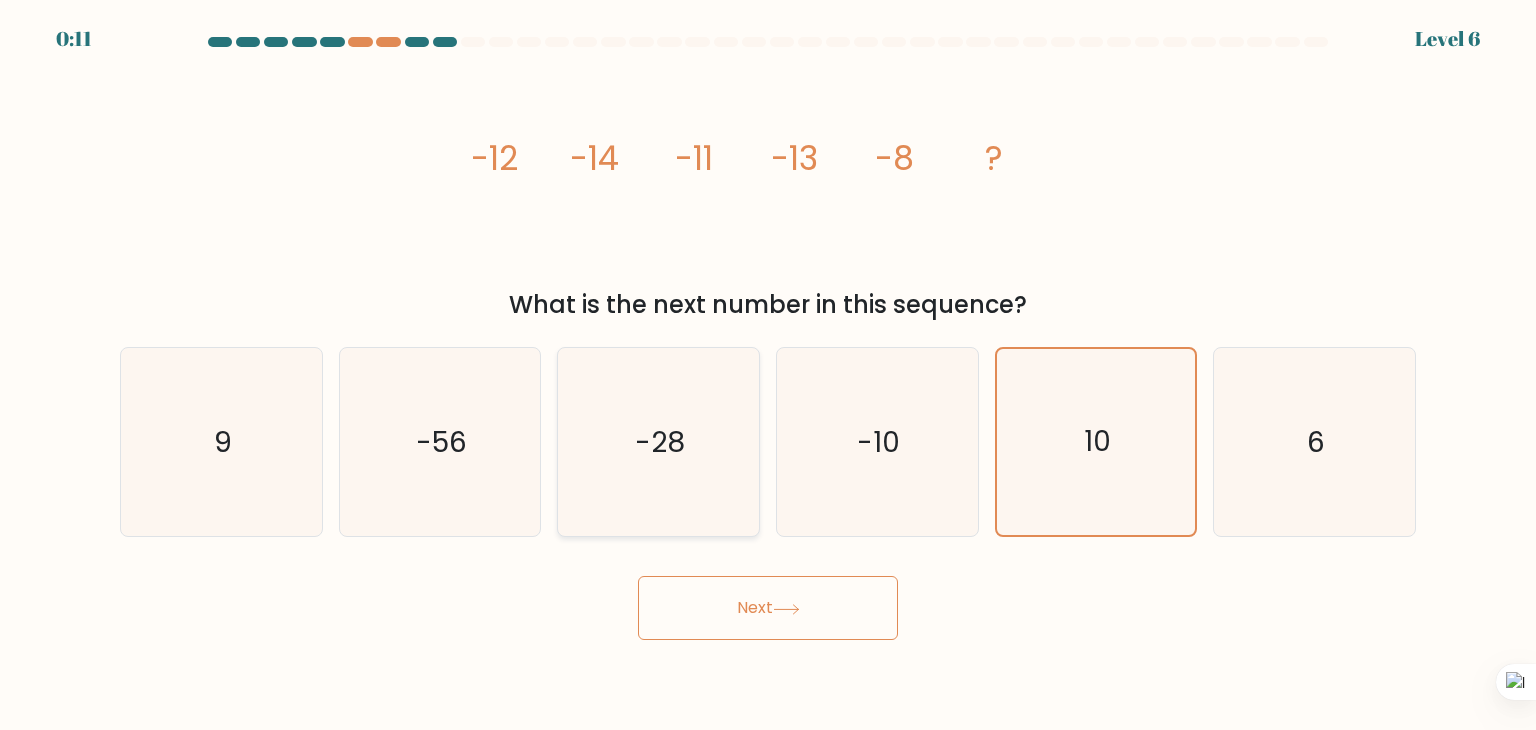 click on "-28" at bounding box center [658, 442] 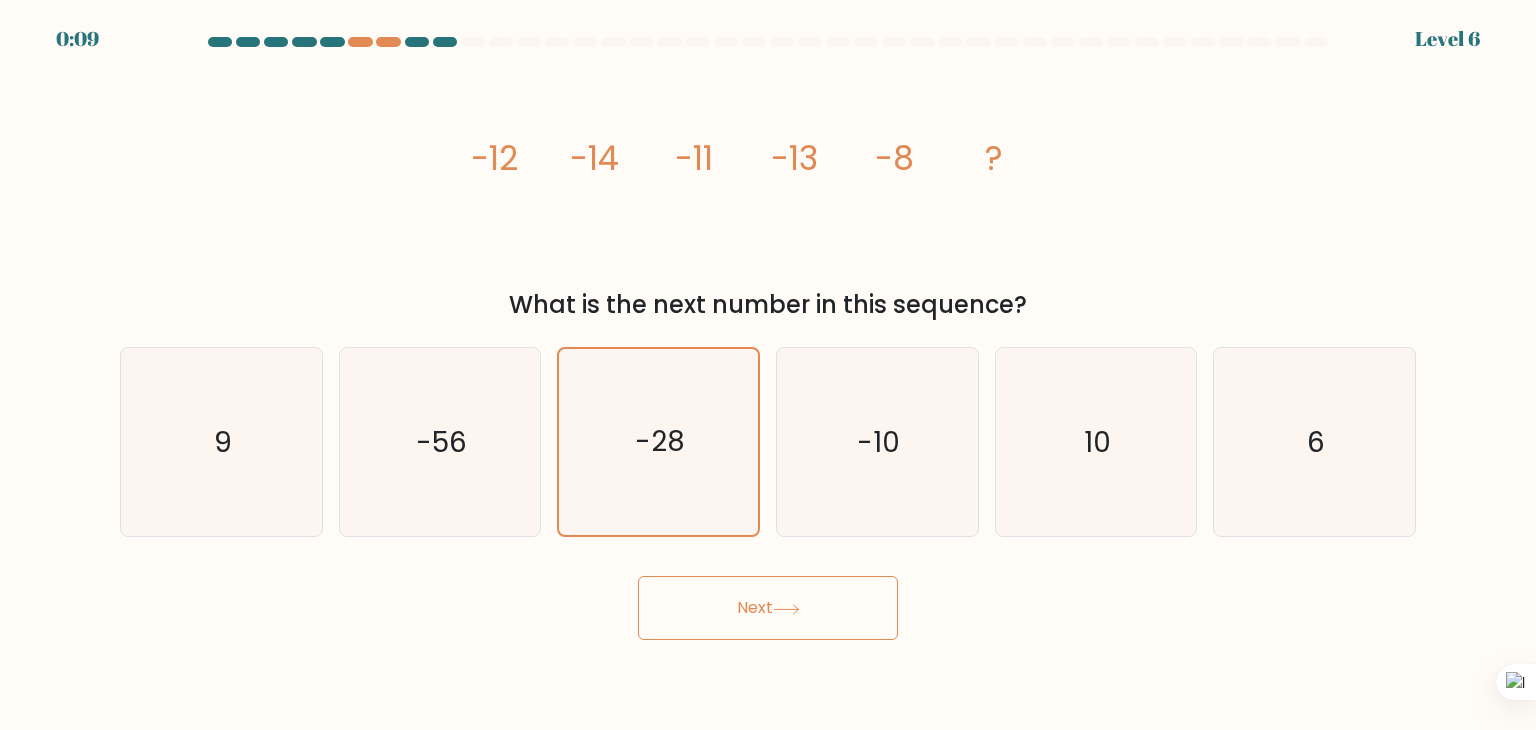 click on "Next" at bounding box center (768, 608) 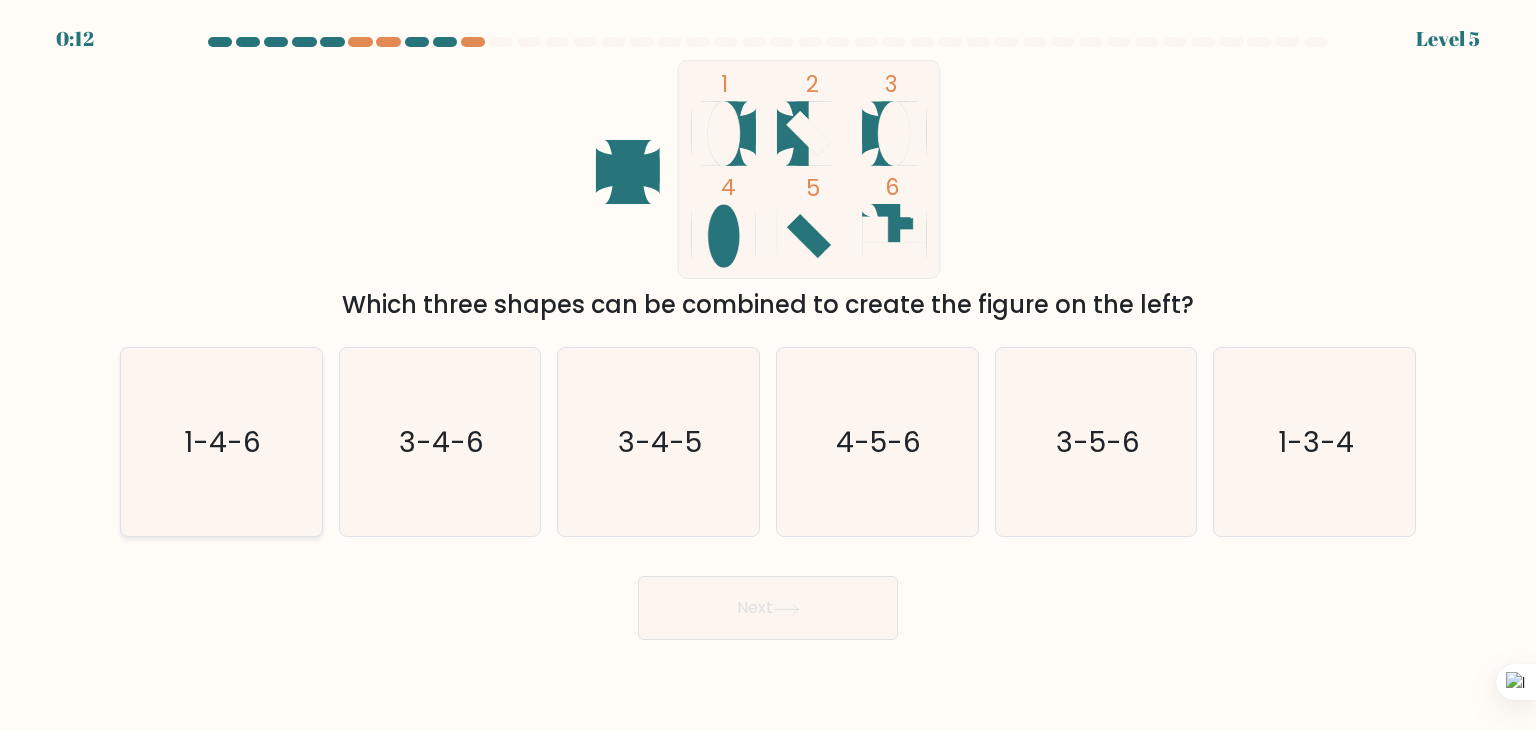 click on "1-4-6" at bounding box center [221, 442] 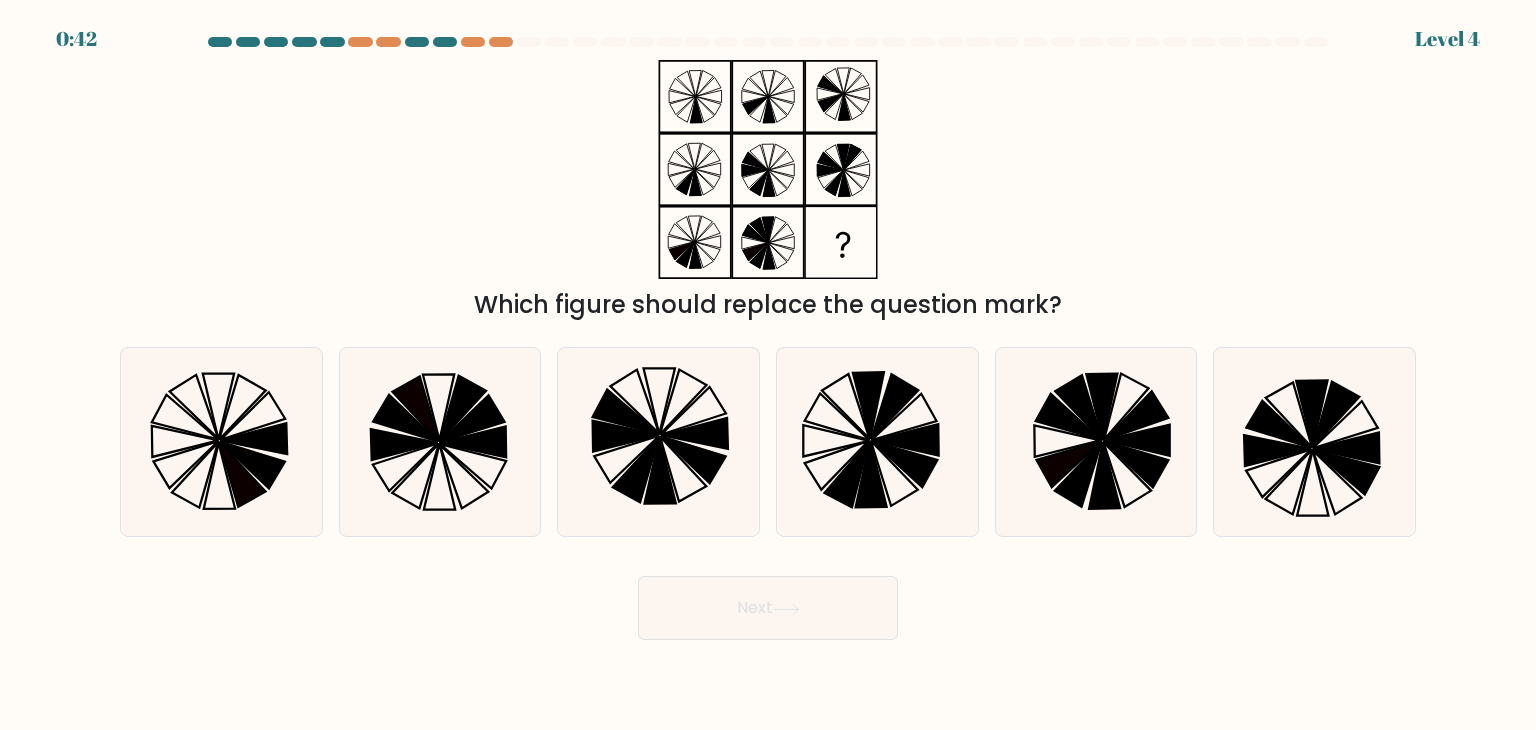 scroll, scrollTop: 0, scrollLeft: 0, axis: both 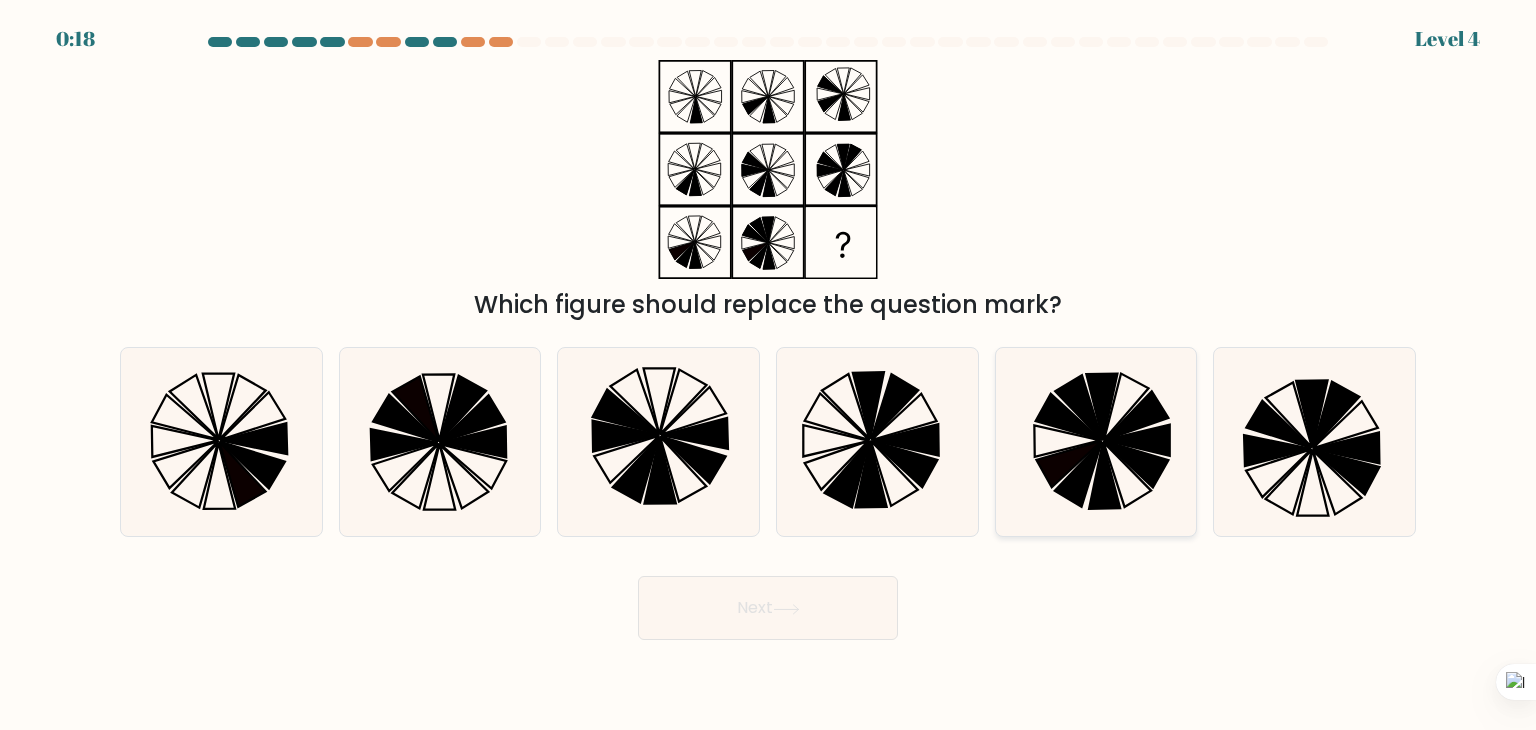 click at bounding box center [1078, 474] 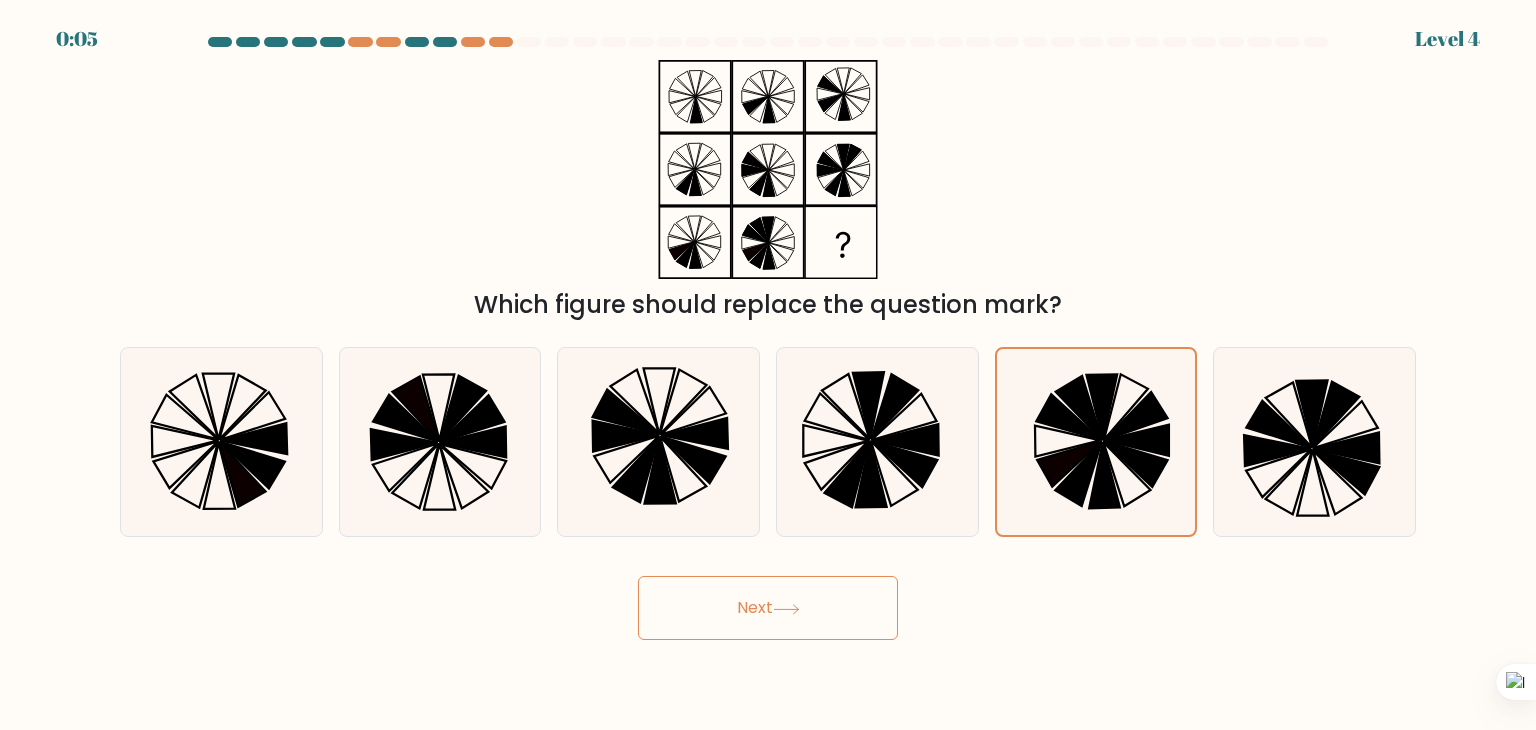 click on "Next" at bounding box center [768, 608] 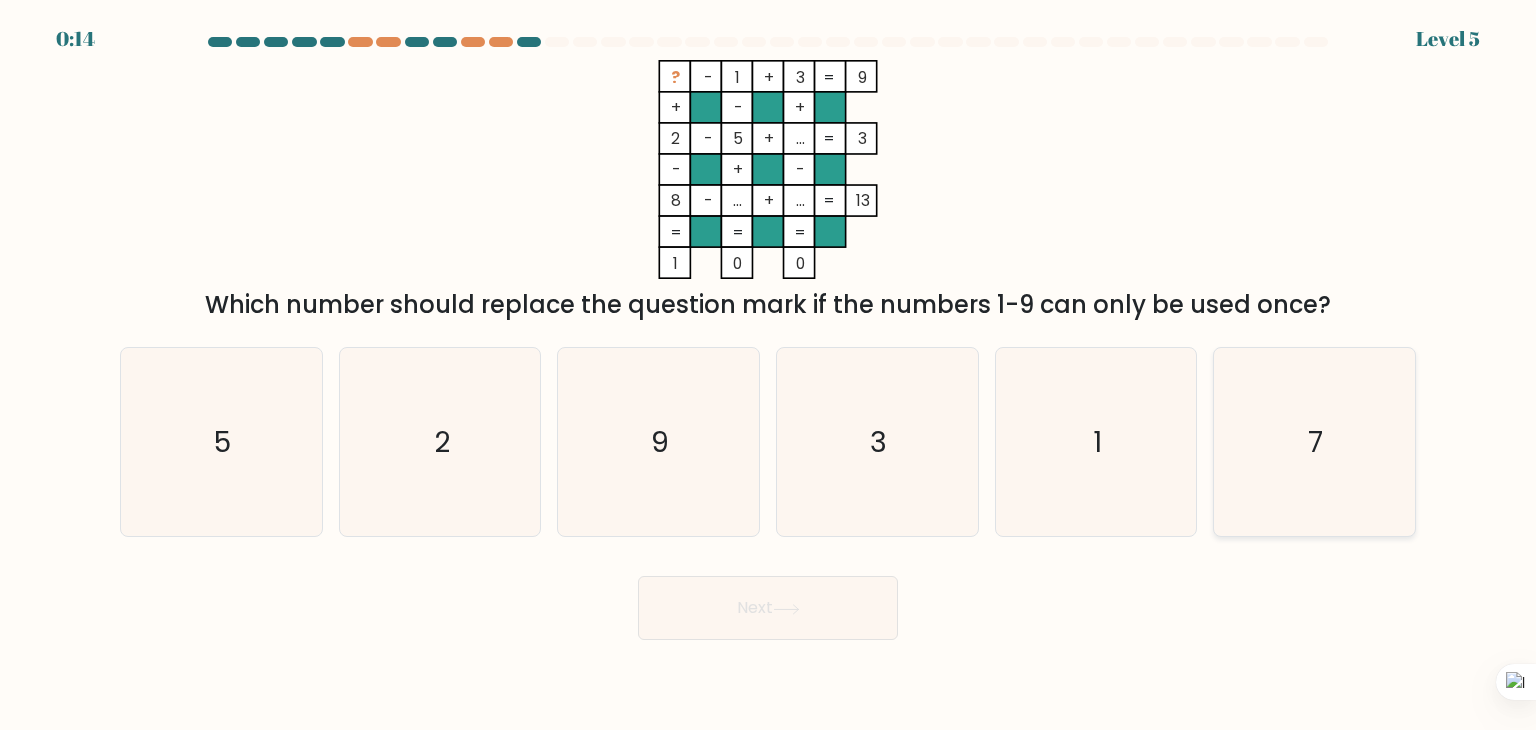 click on "7" at bounding box center (1314, 442) 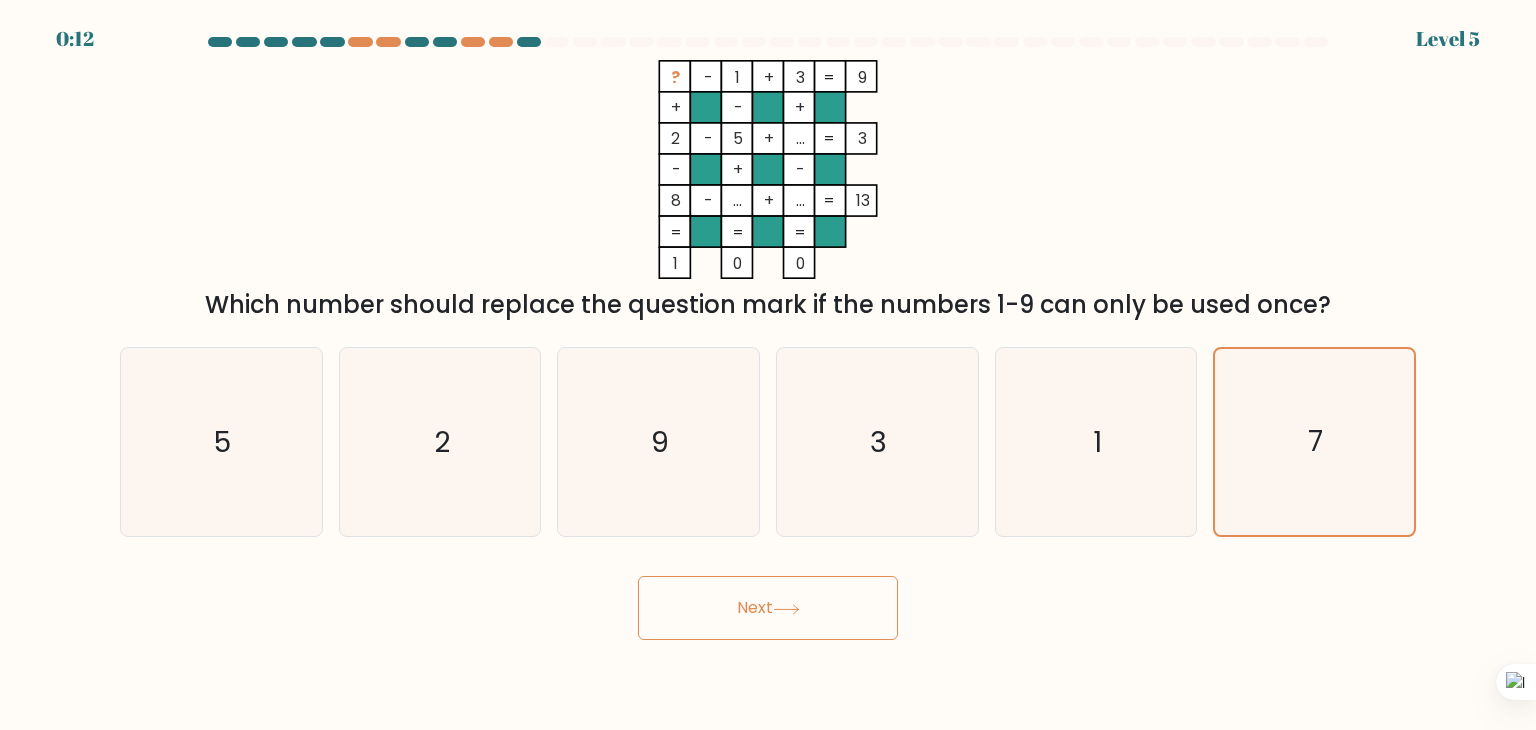 click on "Next" at bounding box center (768, 608) 